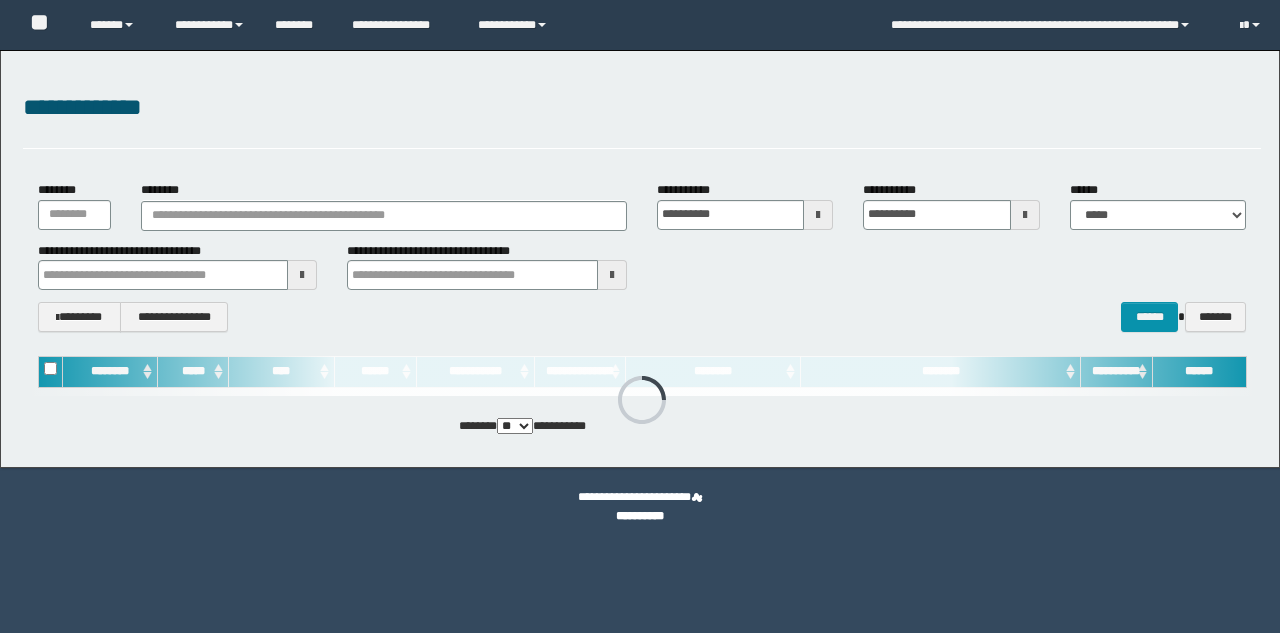 scroll, scrollTop: 0, scrollLeft: 0, axis: both 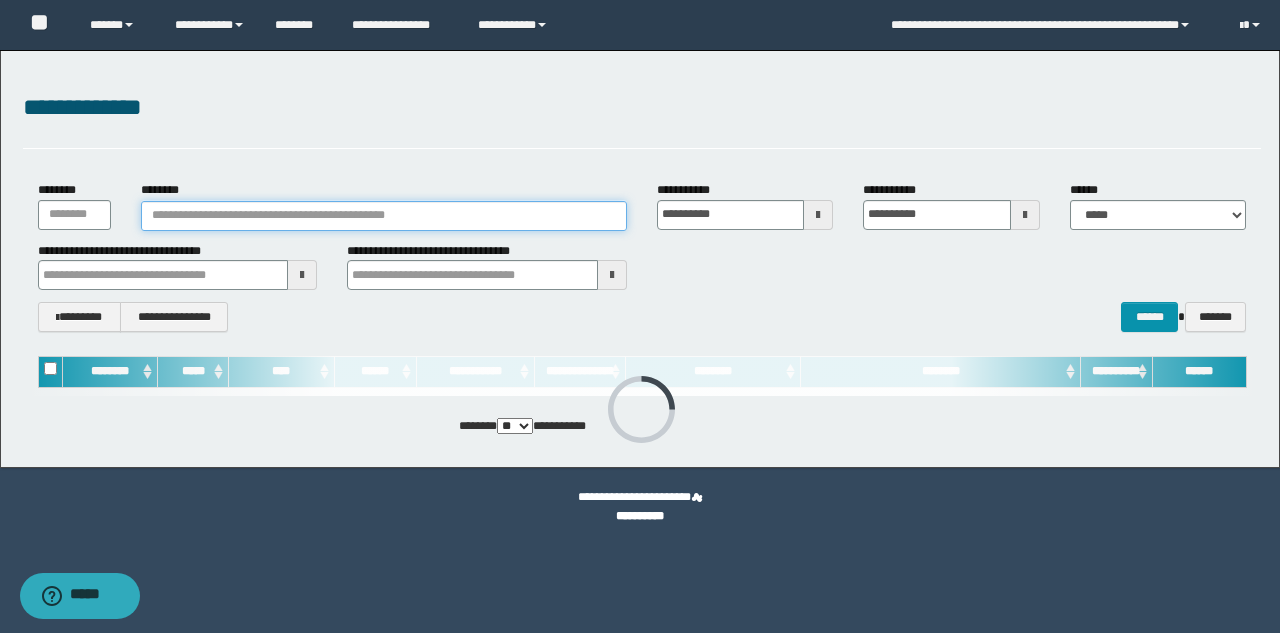 click on "********" at bounding box center (384, 216) 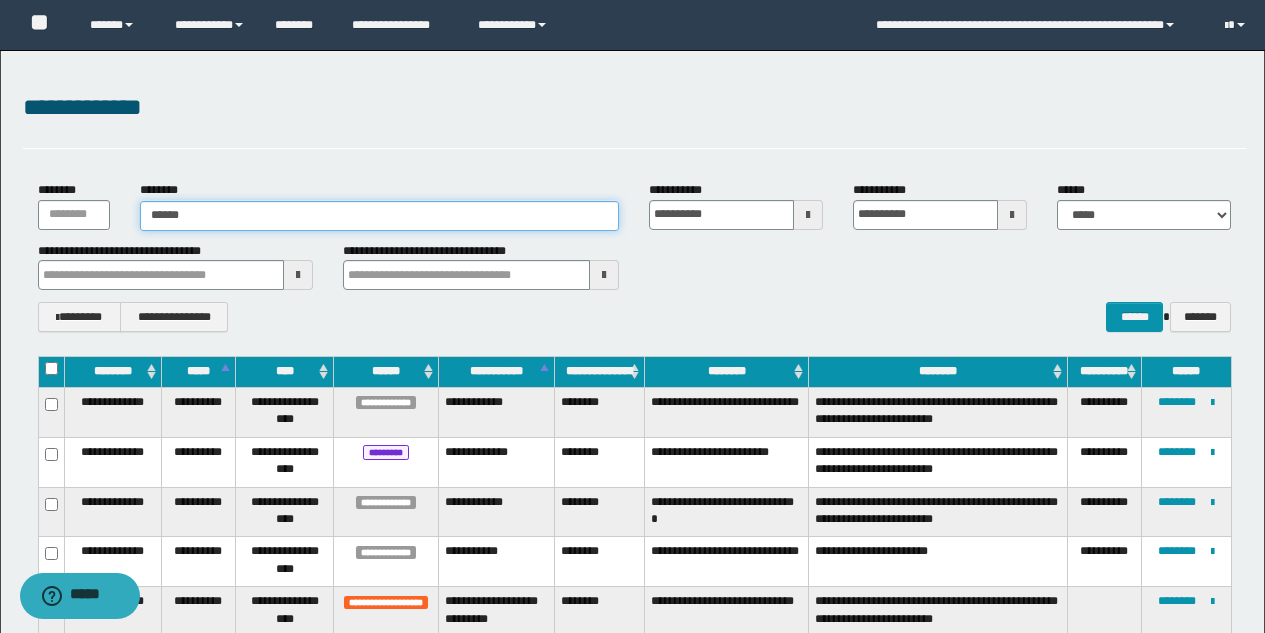 type on "*******" 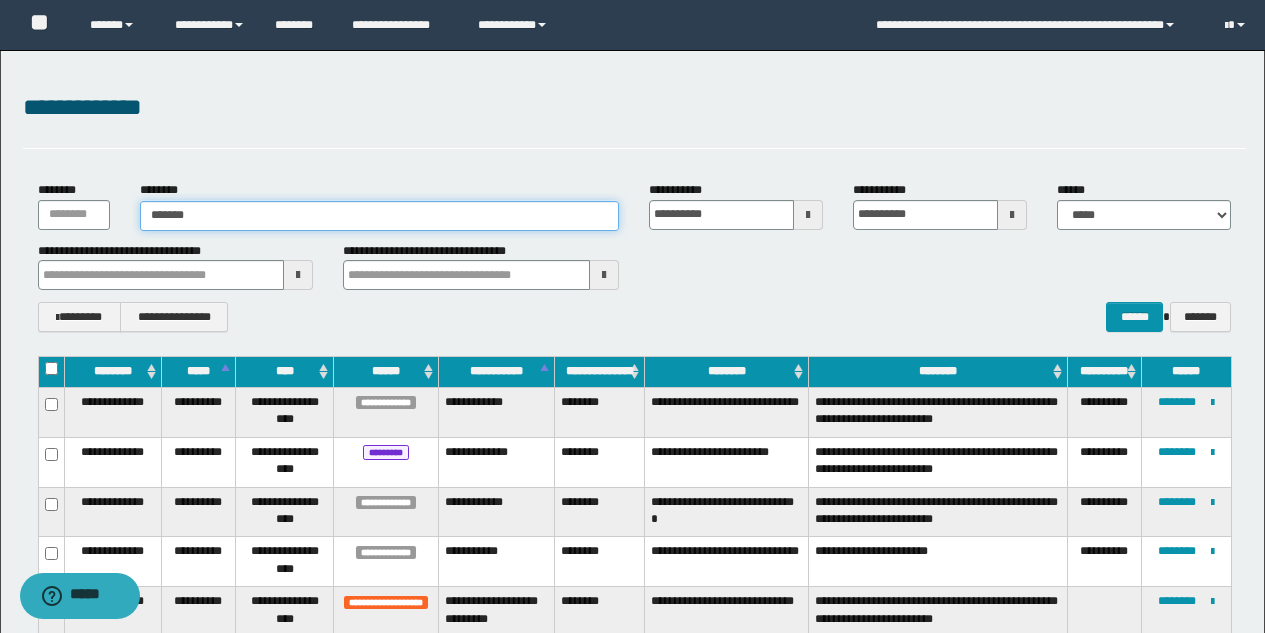 type on "*******" 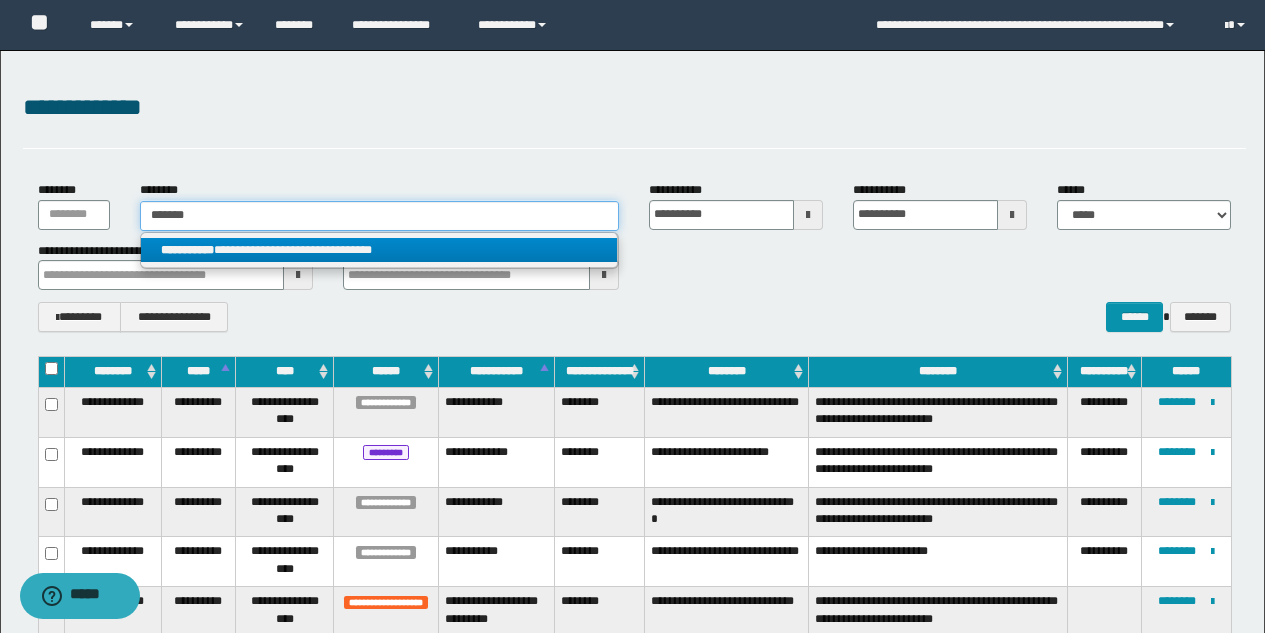 type on "*******" 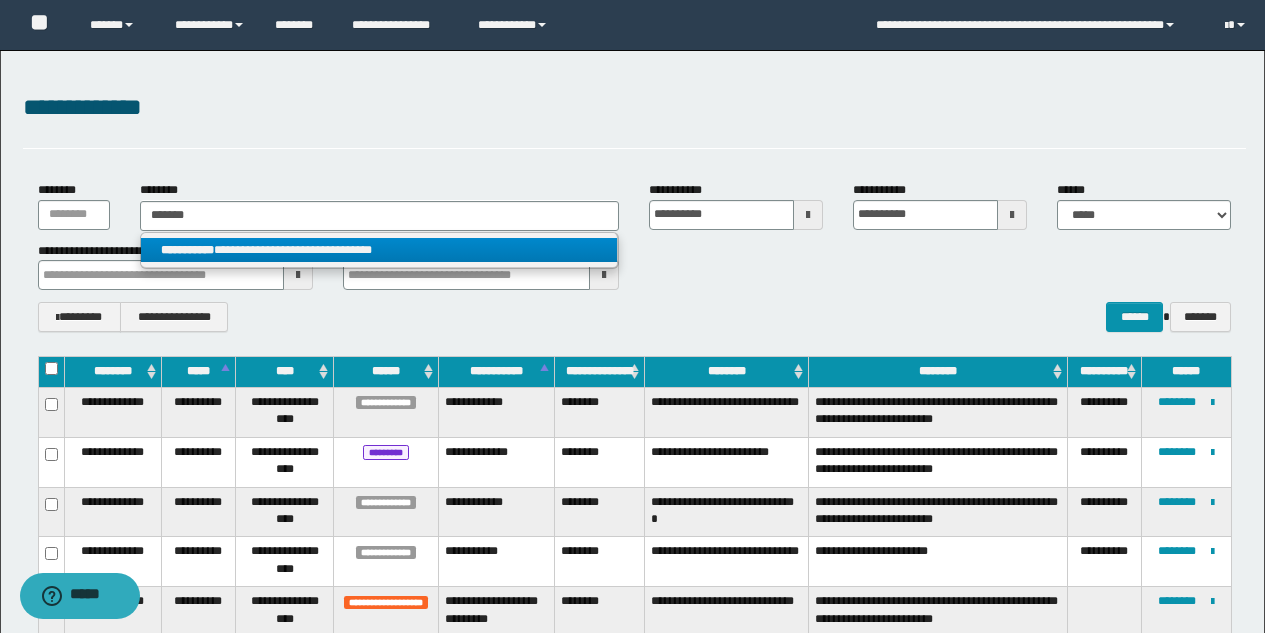 click on "**********" at bounding box center (379, 250) 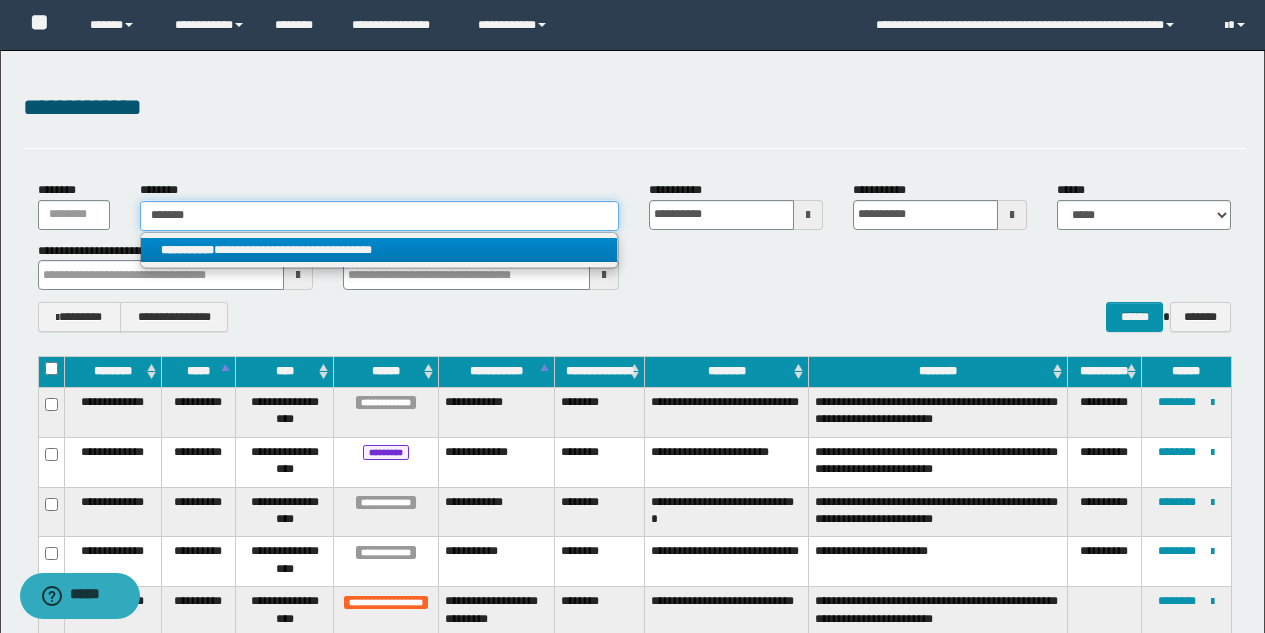 type 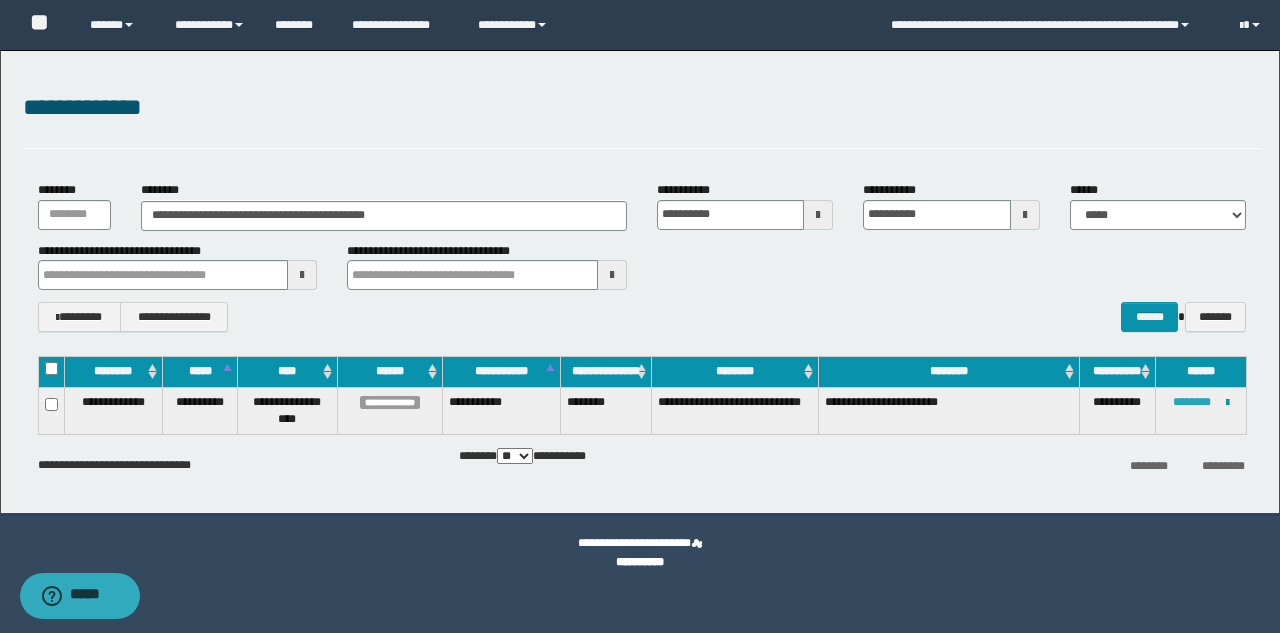 click on "********" at bounding box center (1192, 402) 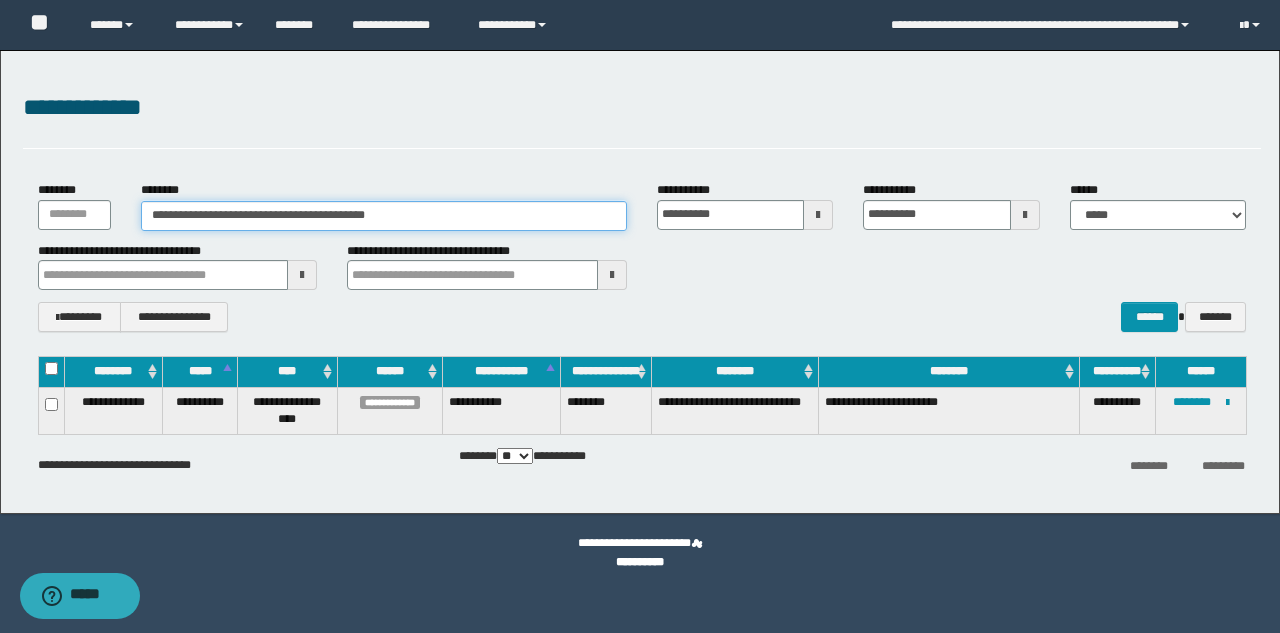 drag, startPoint x: 426, startPoint y: 223, endPoint x: 5, endPoint y: 172, distance: 424.07782 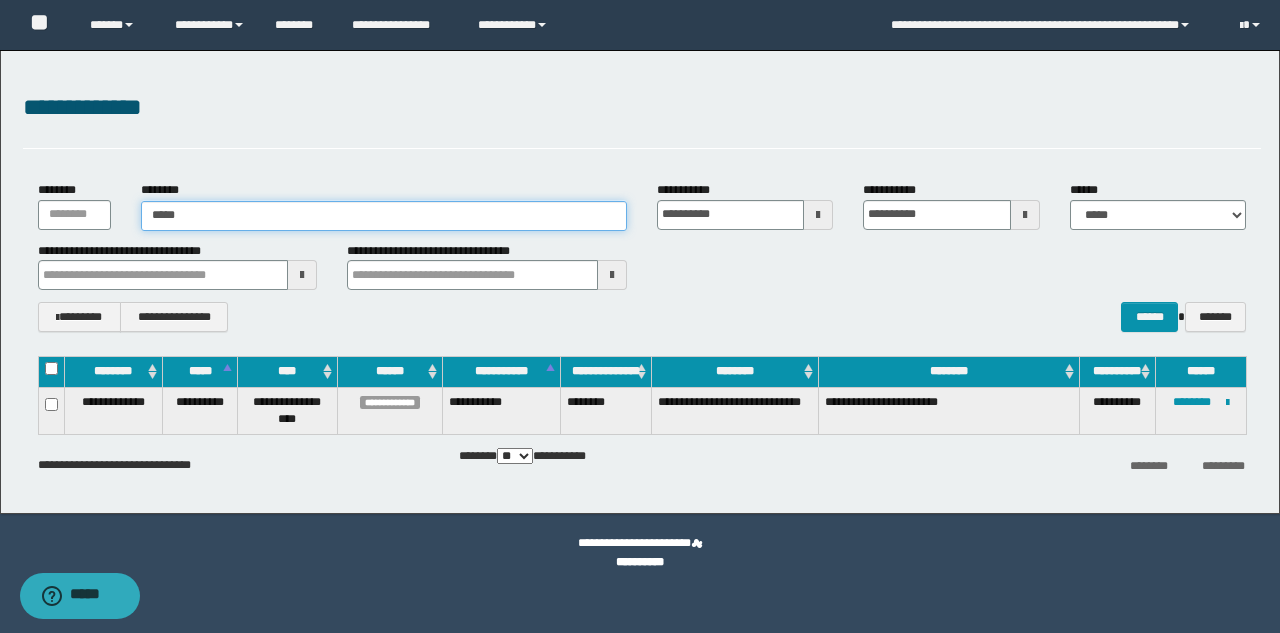 type on "******" 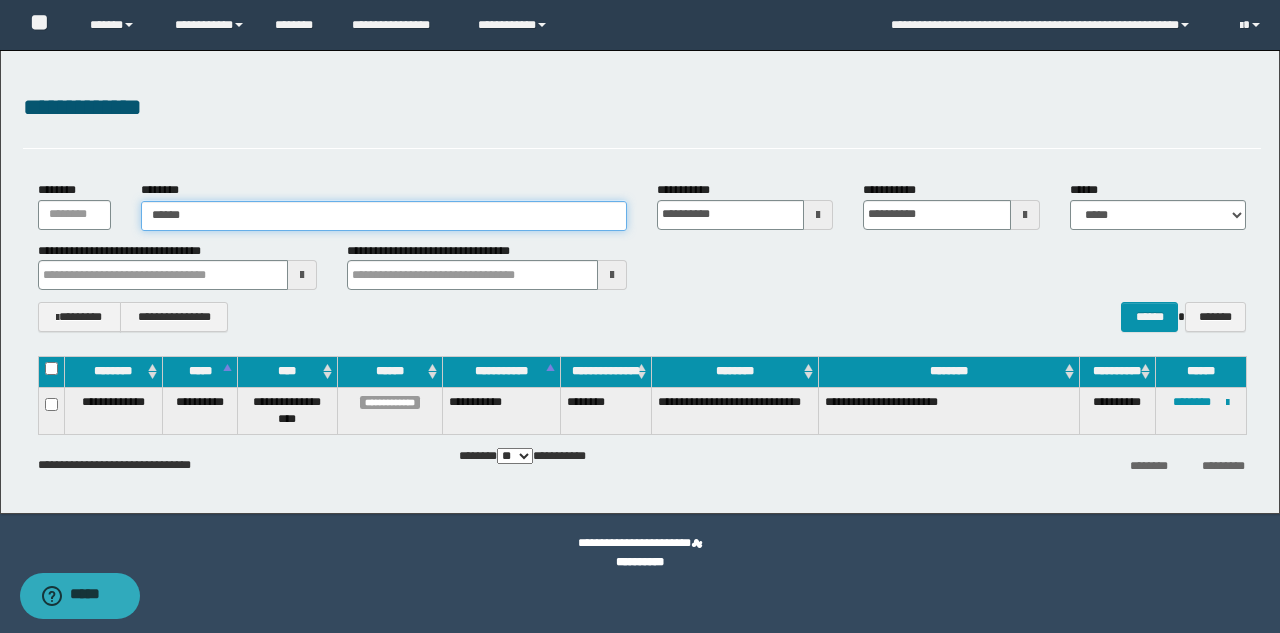type on "******" 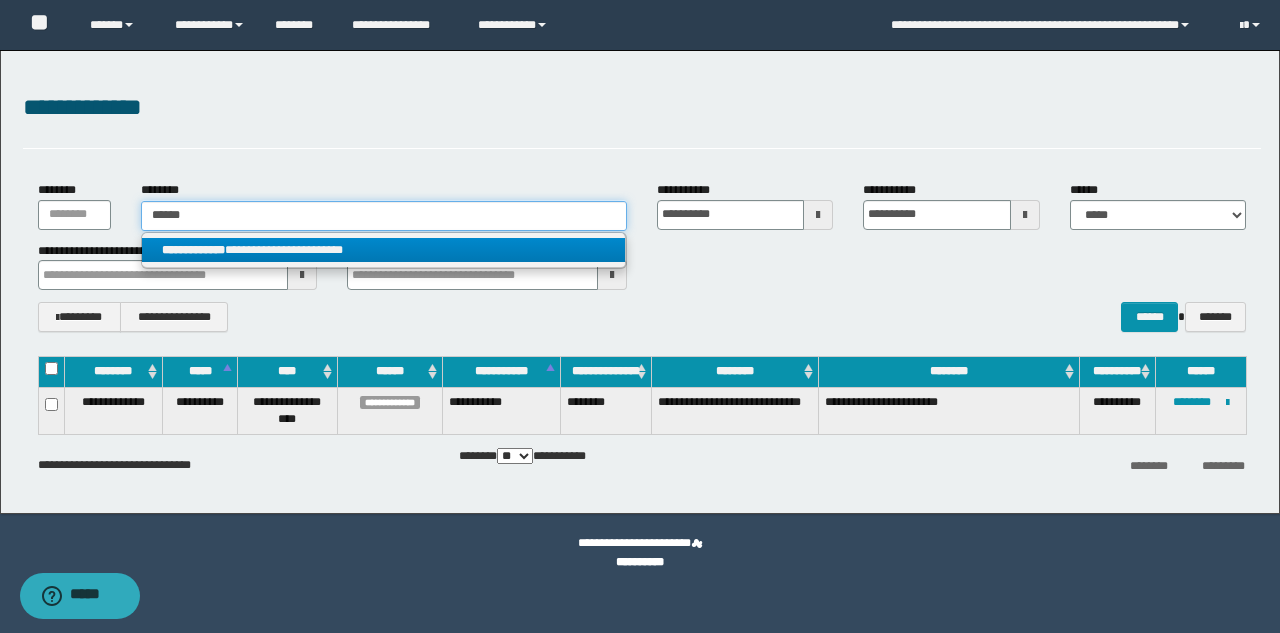 type on "******" 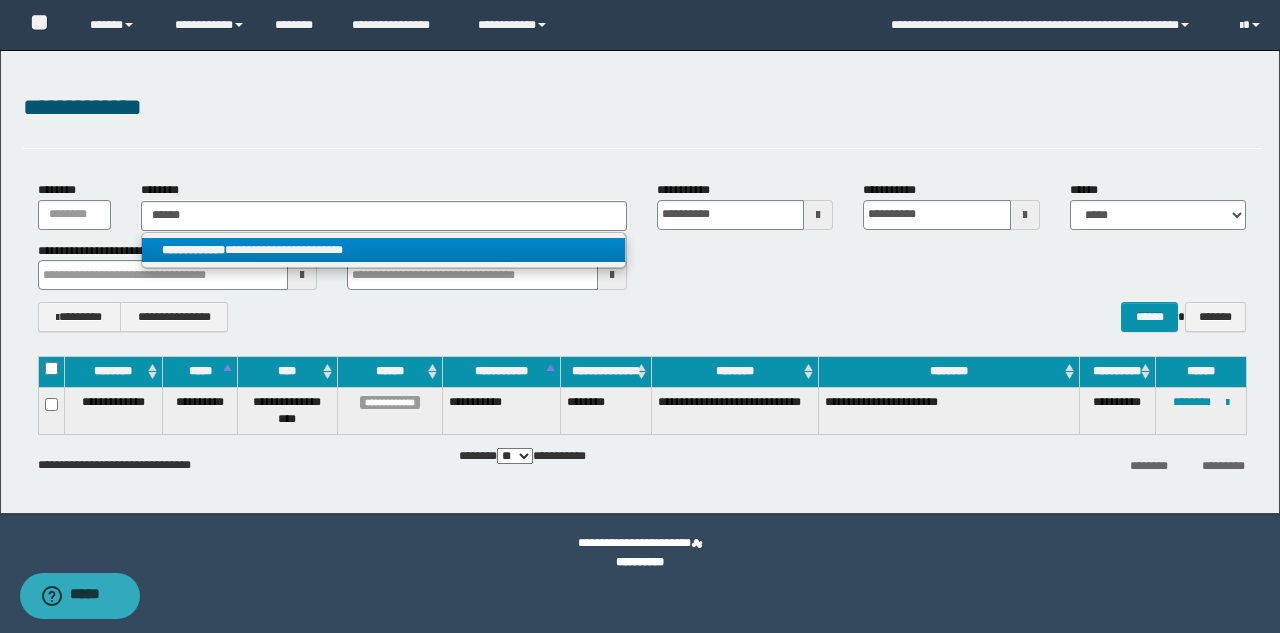 click on "**********" at bounding box center [383, 250] 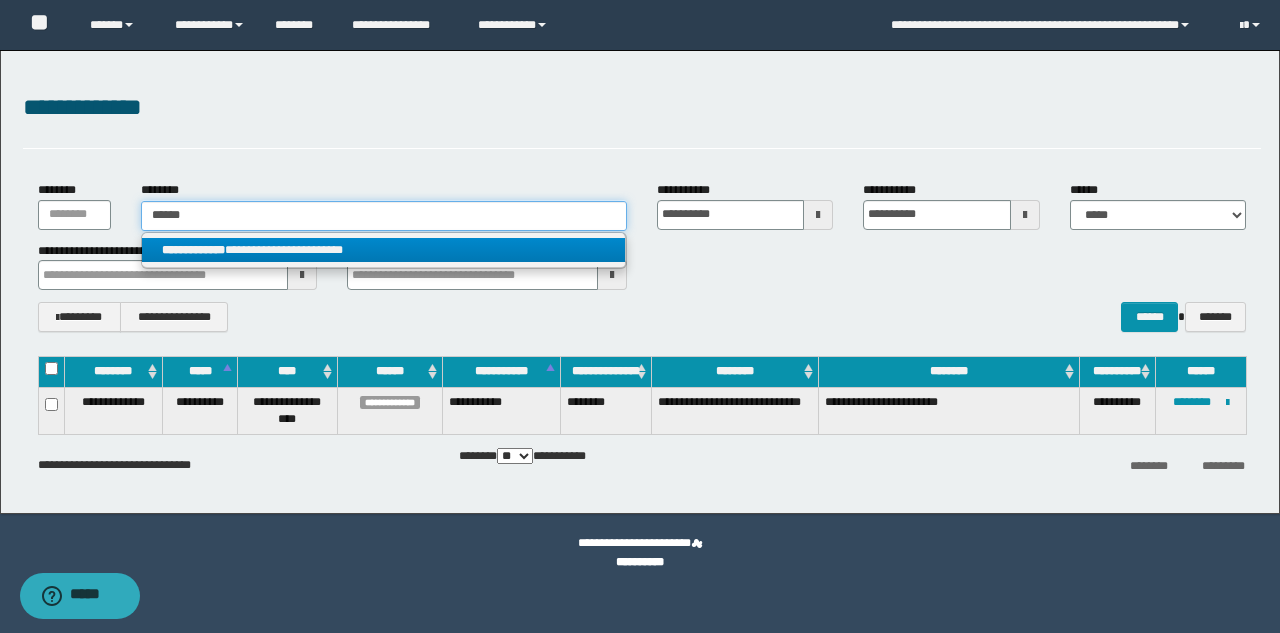 type 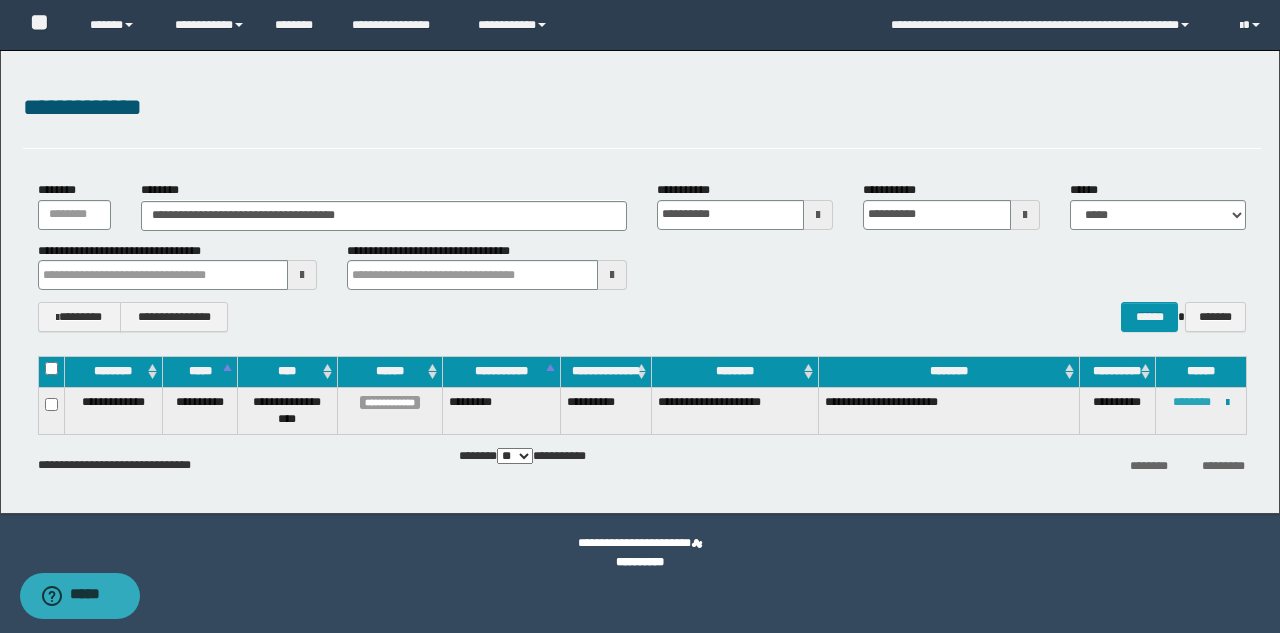 click on "********" at bounding box center [1192, 402] 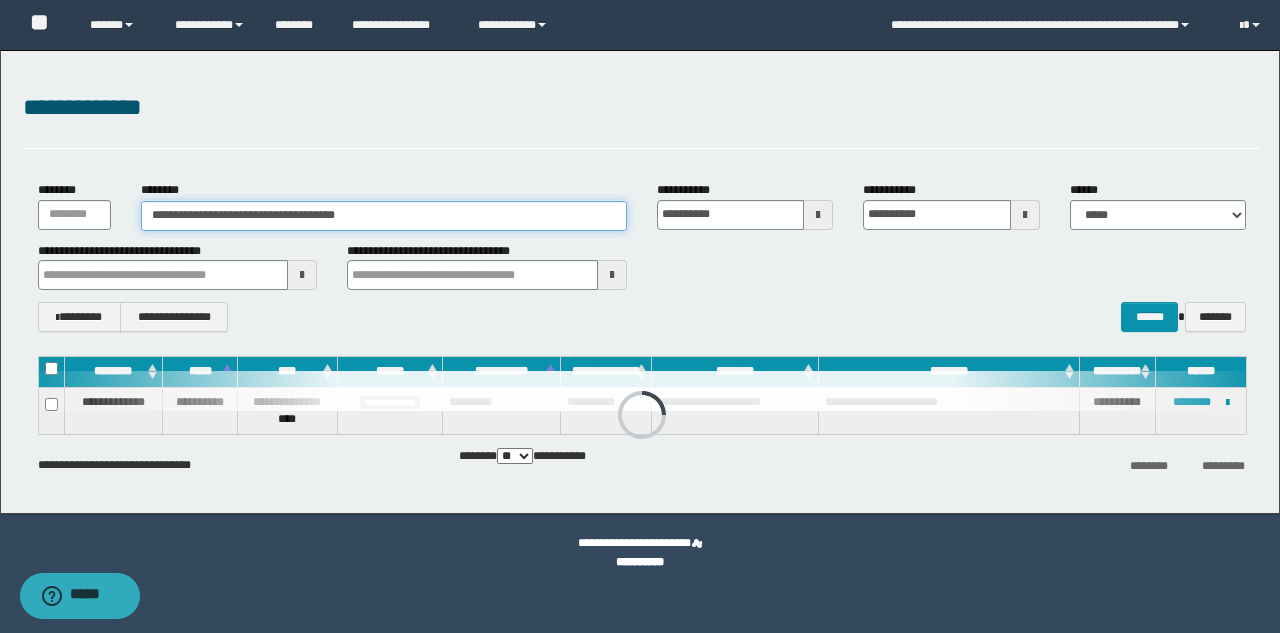 drag, startPoint x: 386, startPoint y: 216, endPoint x: 0, endPoint y: 186, distance: 387.16406 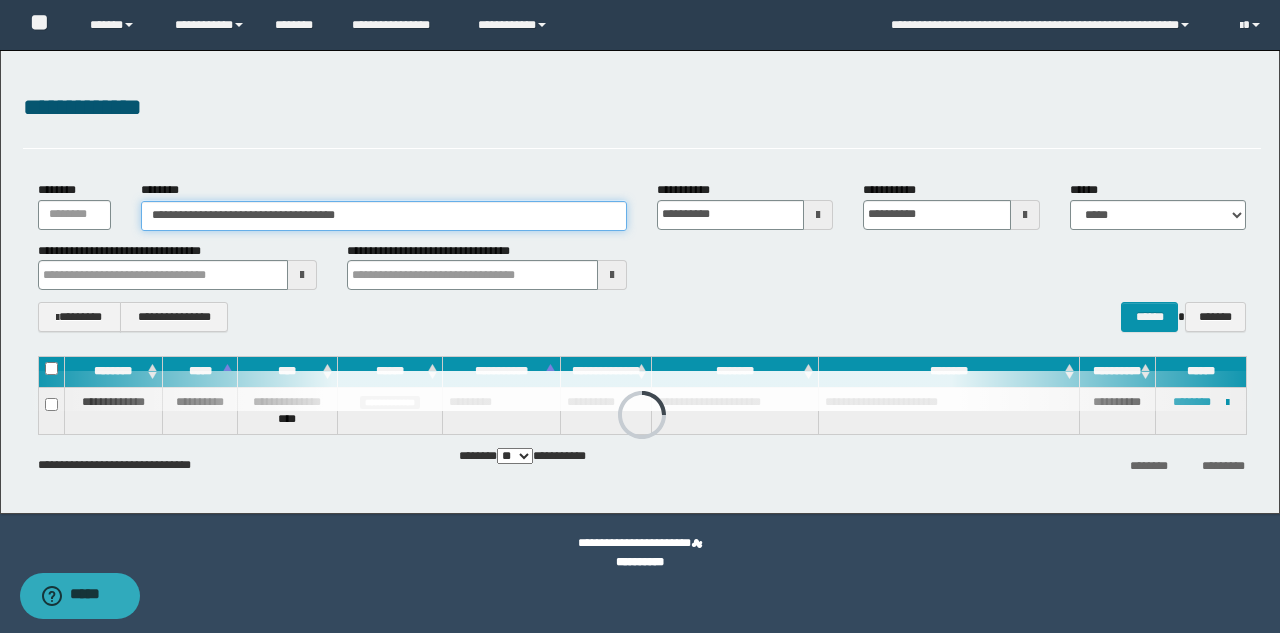 click on "**********" at bounding box center (640, 282) 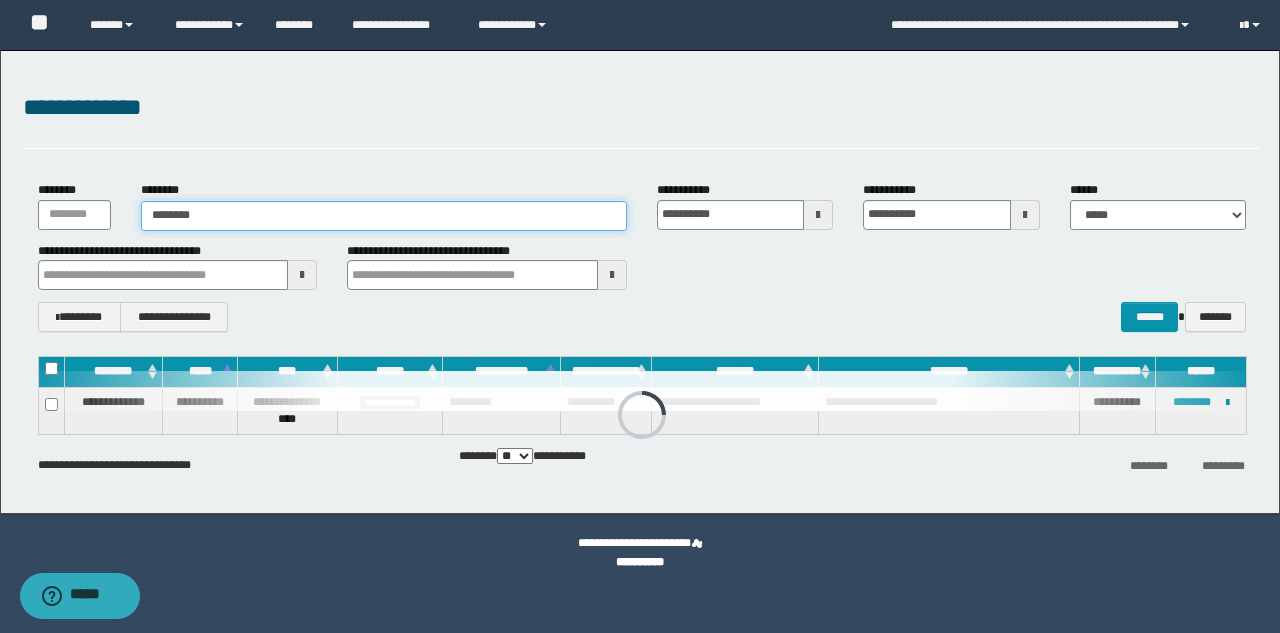 drag, startPoint x: 216, startPoint y: 218, endPoint x: 0, endPoint y: 201, distance: 216.66795 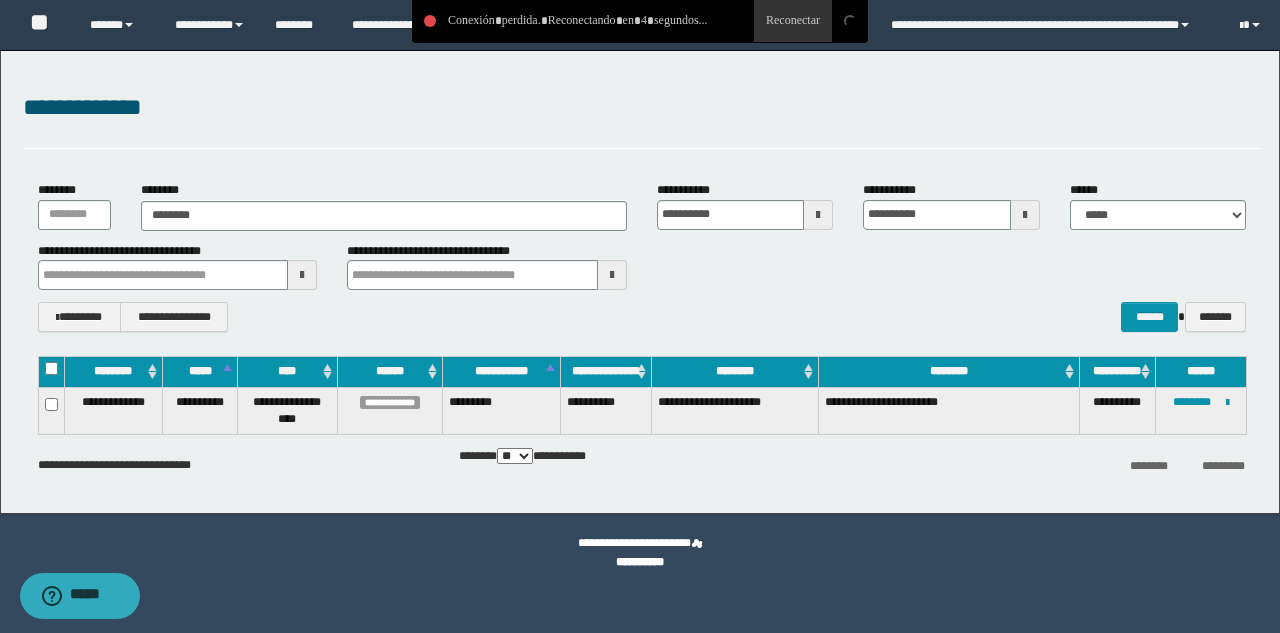 click at bounding box center (793, 21) 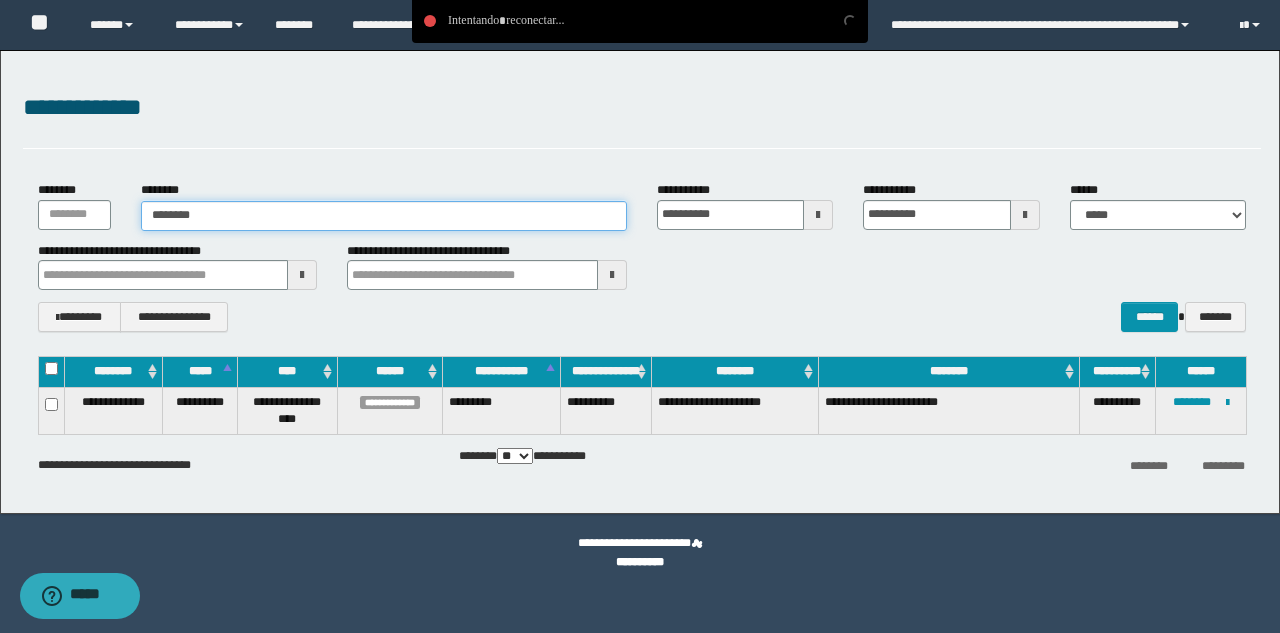 click on "********" at bounding box center [384, 216] 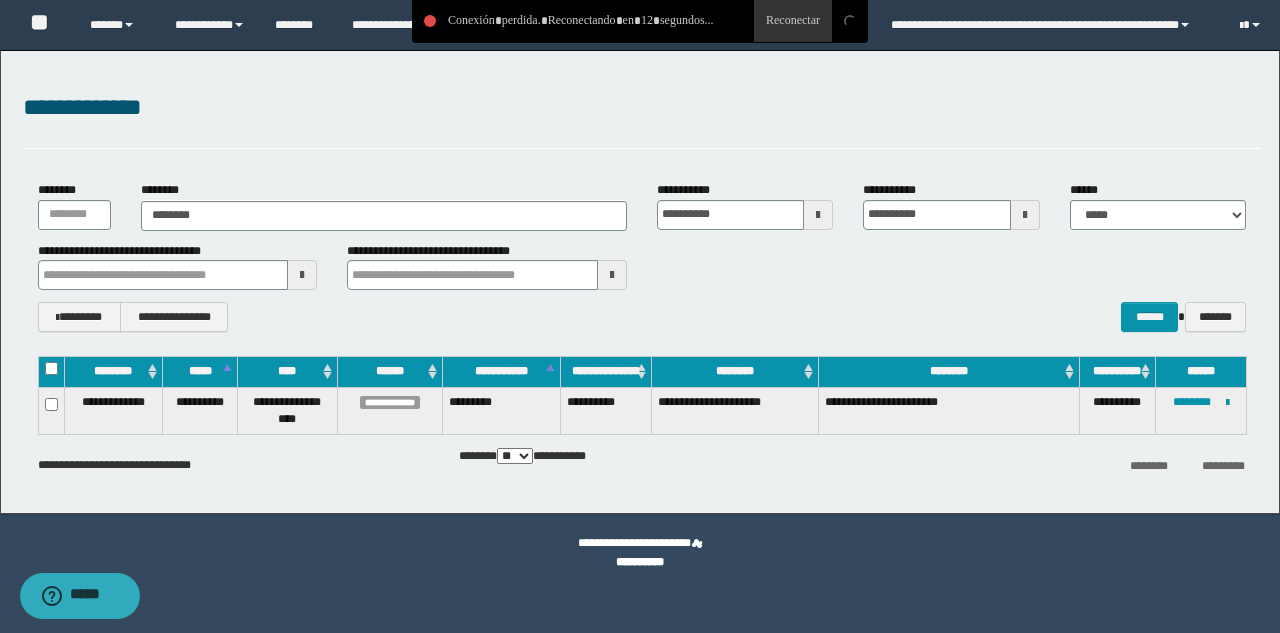 click on "**********" at bounding box center [642, 108] 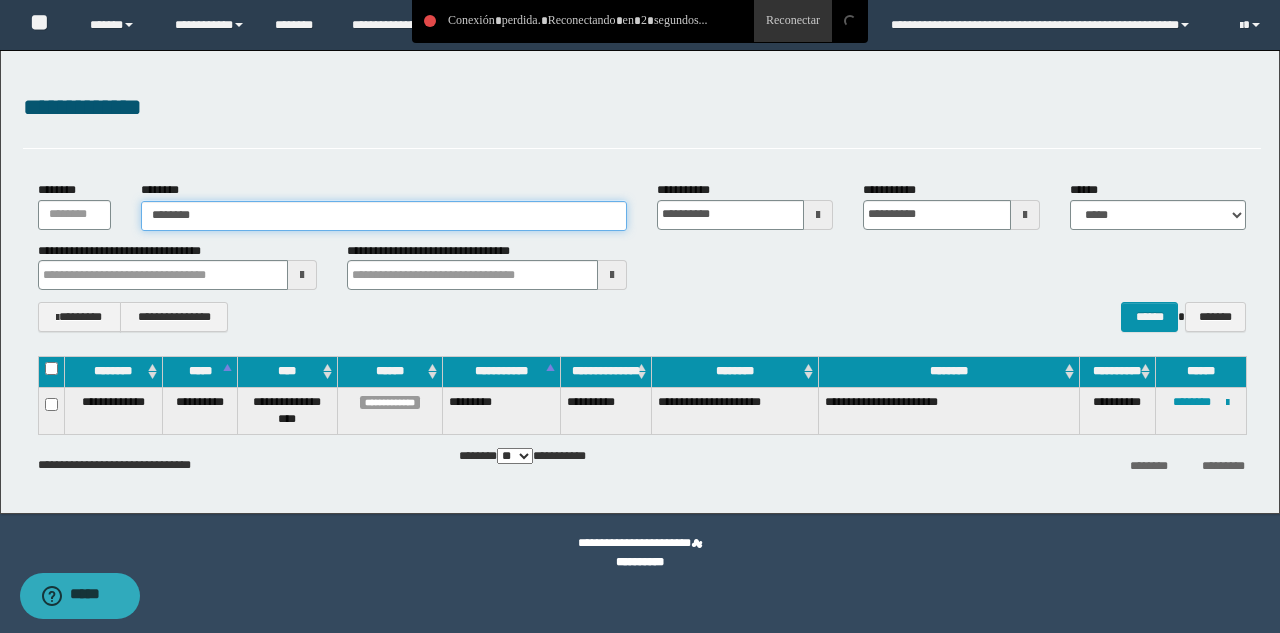 click on "********" at bounding box center [384, 216] 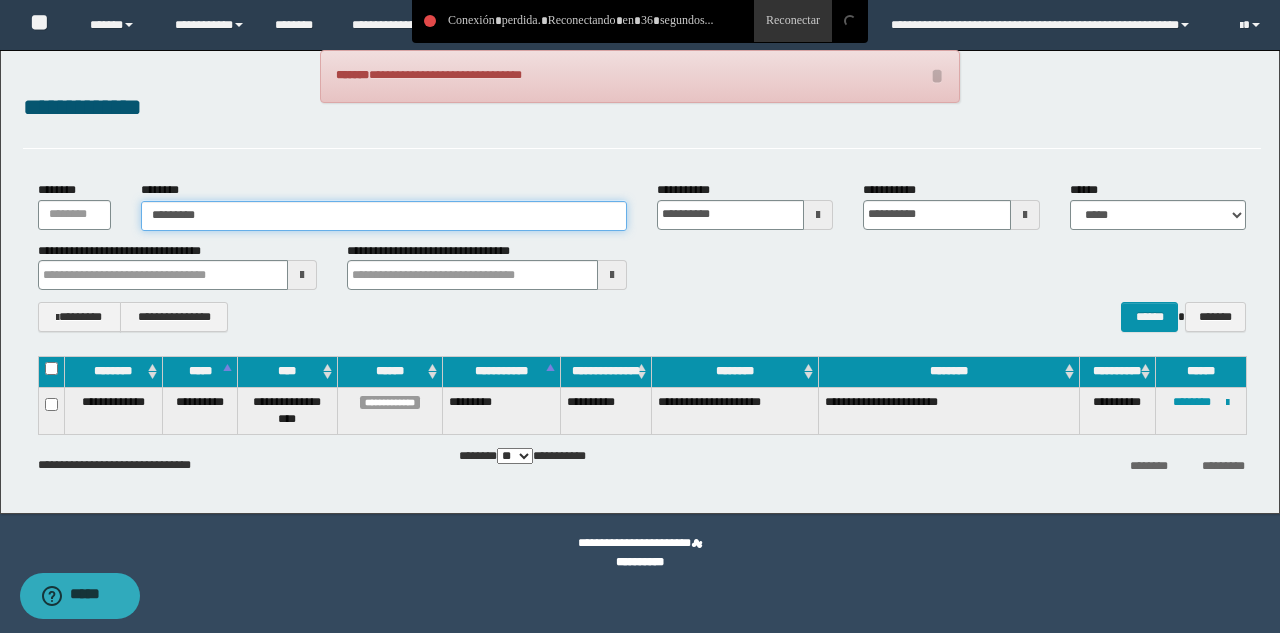 type on "********" 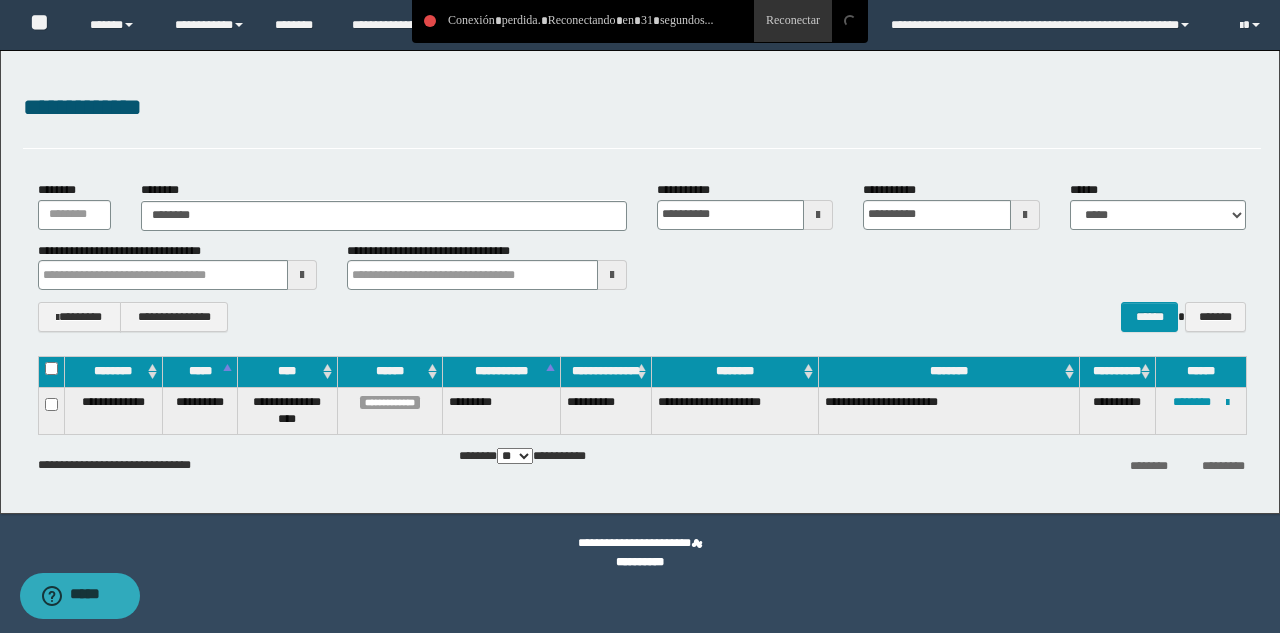 click at bounding box center [640, 21] 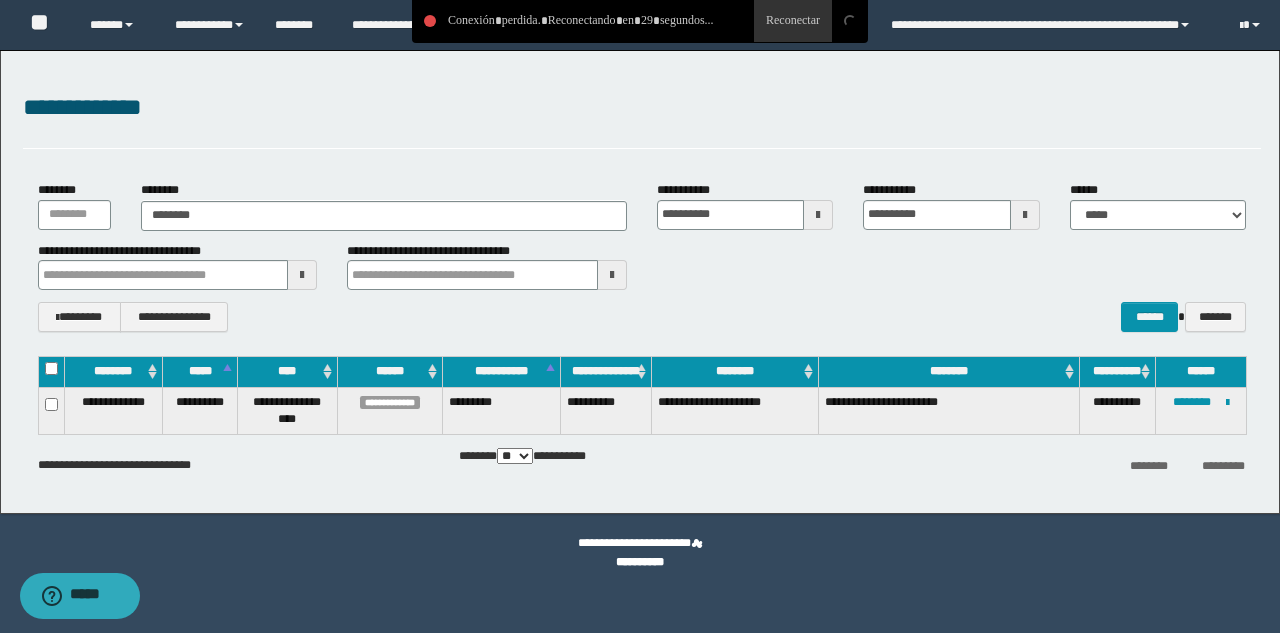 click at bounding box center (793, 21) 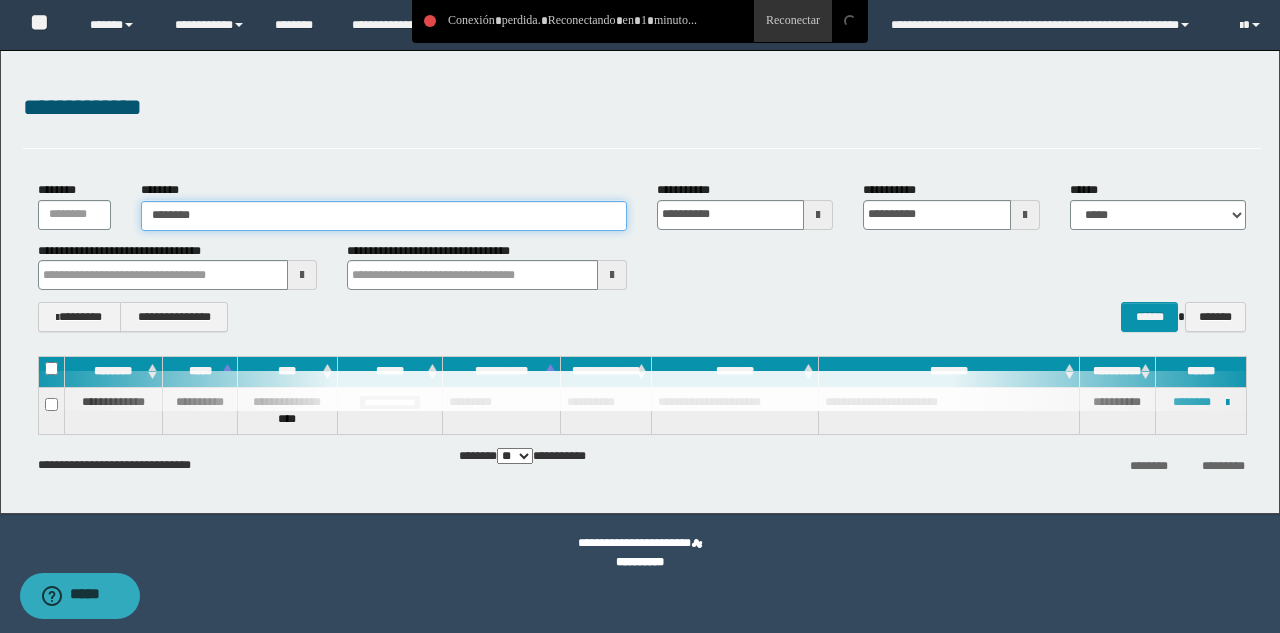 click on "********" at bounding box center (384, 216) 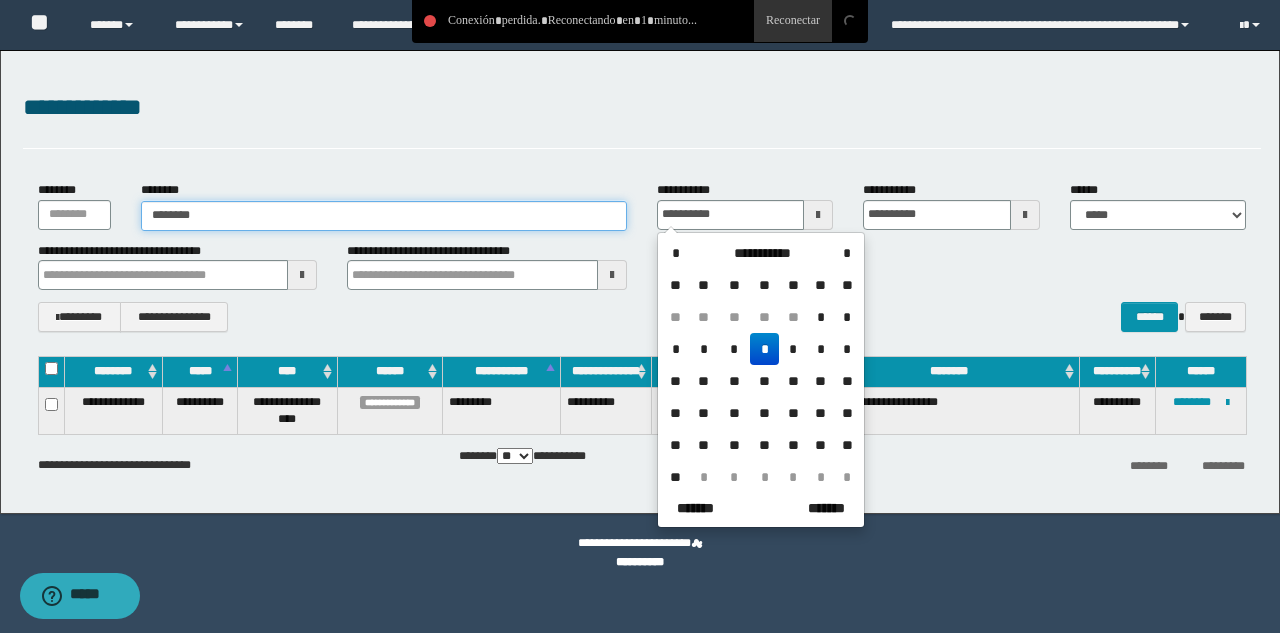 click on "********" at bounding box center (384, 216) 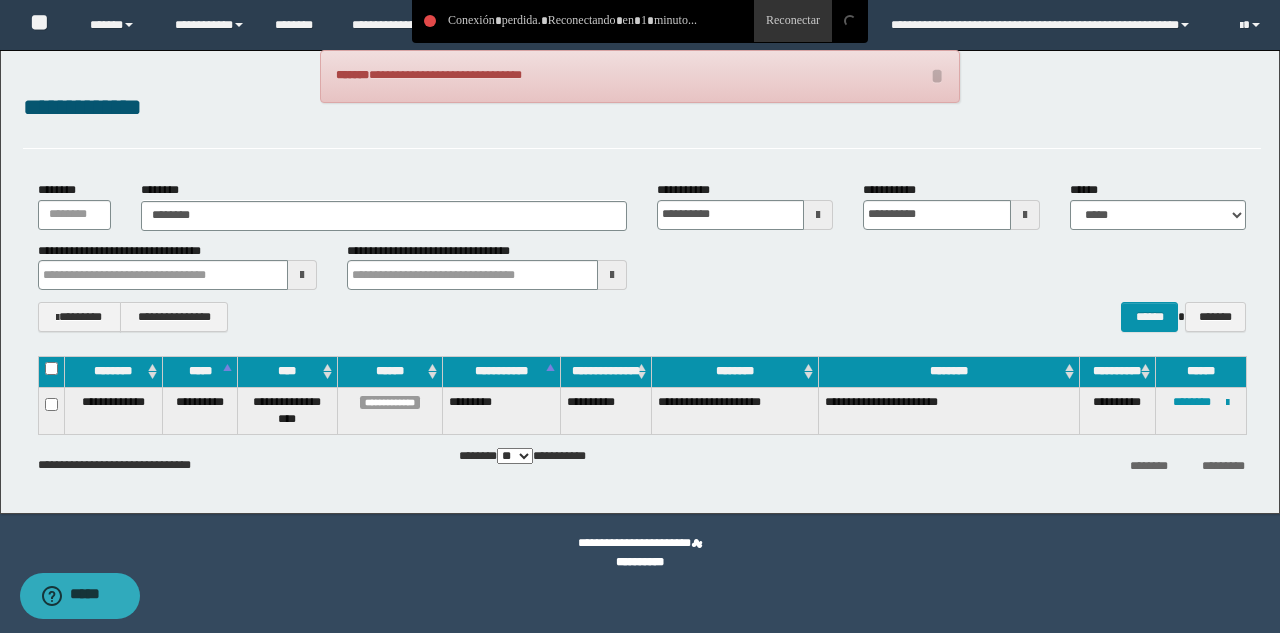 click at bounding box center (793, 21) 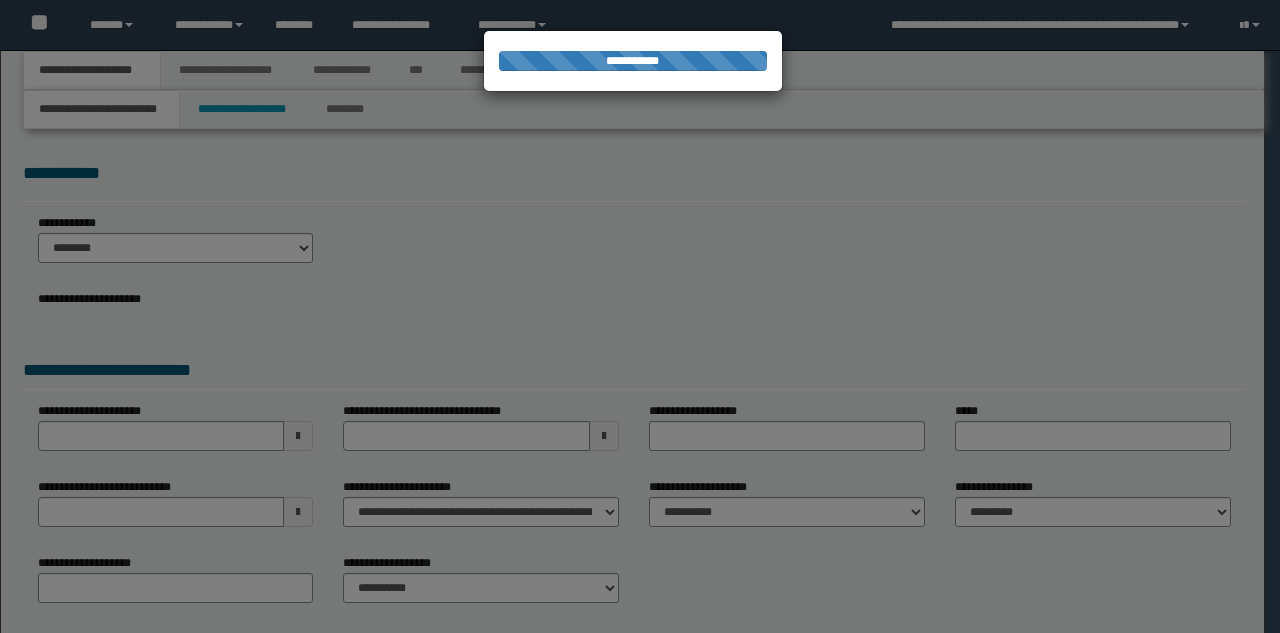 scroll, scrollTop: 0, scrollLeft: 0, axis: both 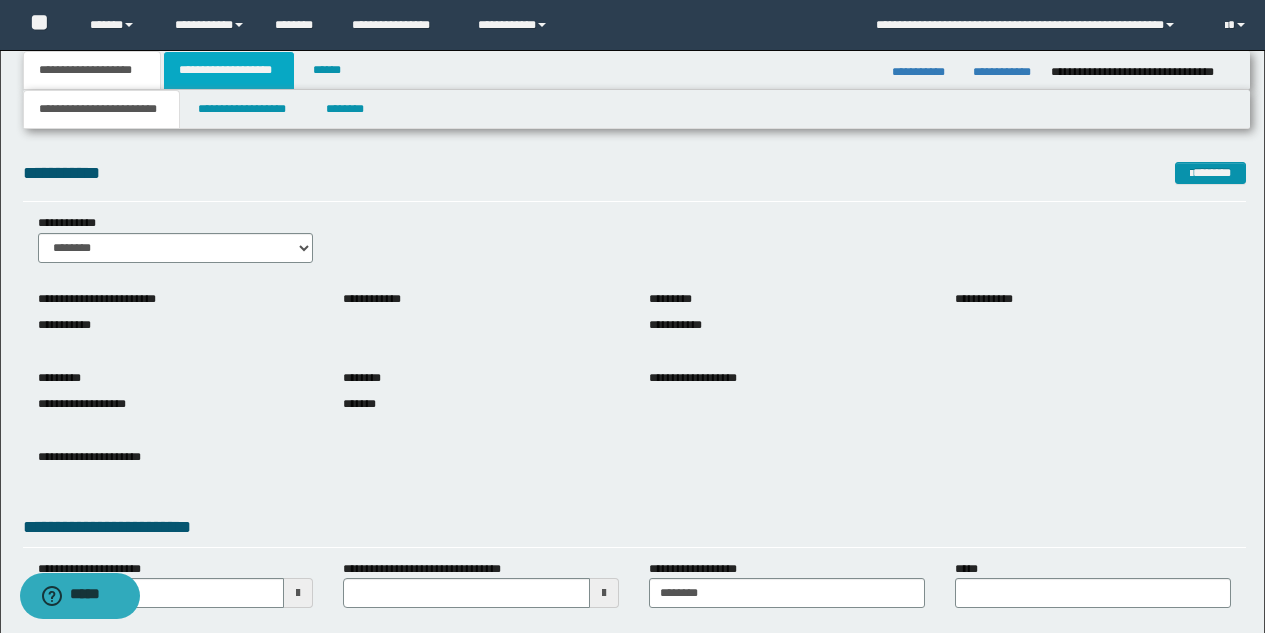 click on "**********" at bounding box center (229, 70) 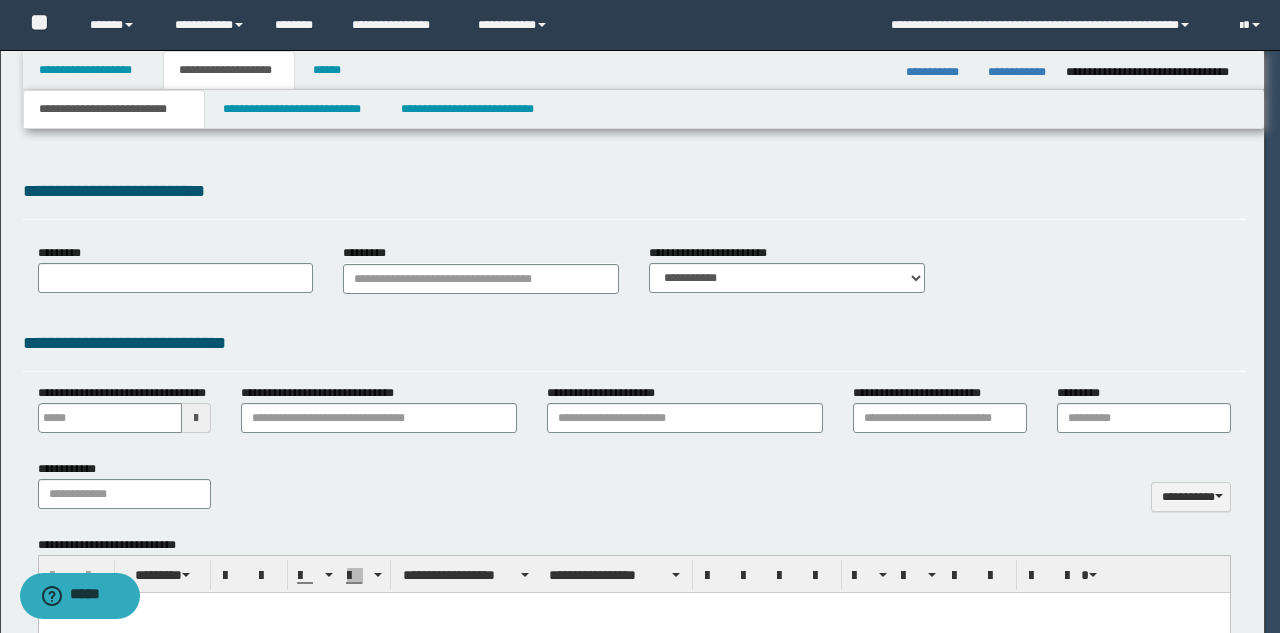 type 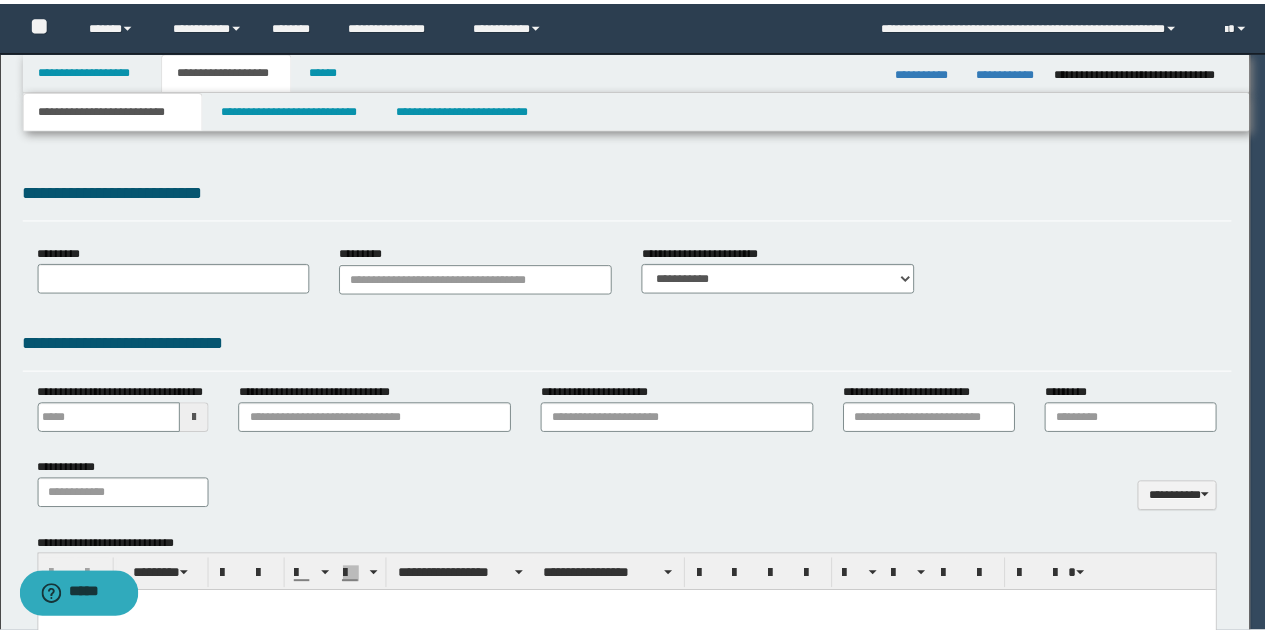 scroll, scrollTop: 0, scrollLeft: 0, axis: both 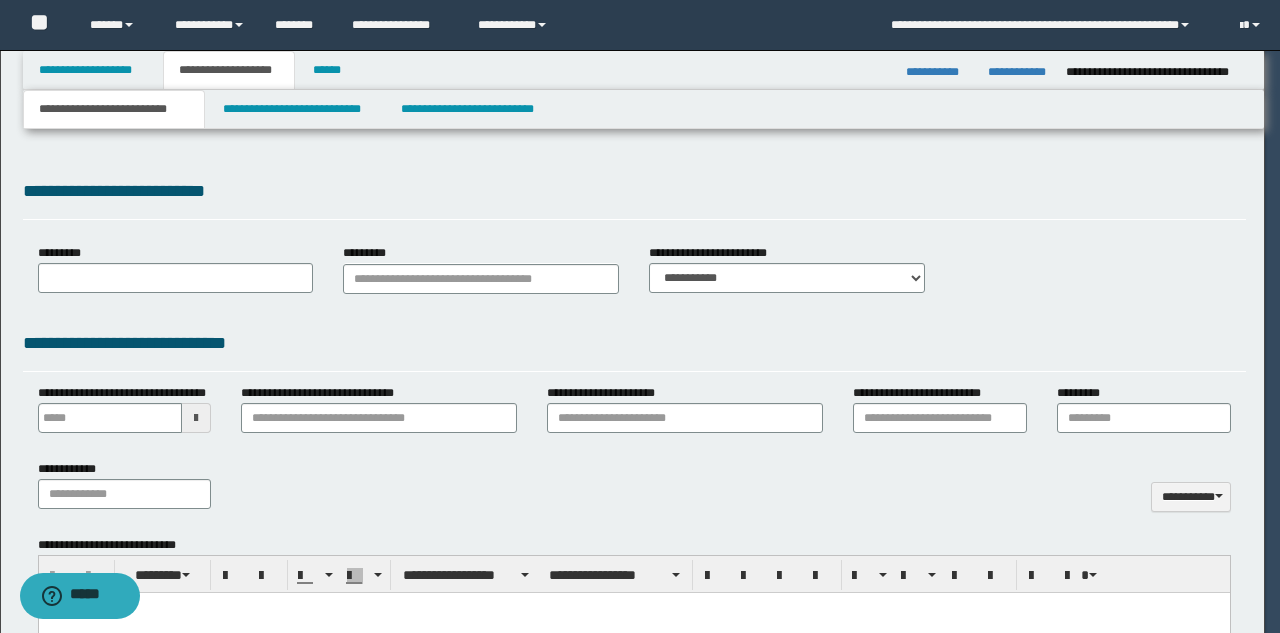 select on "*" 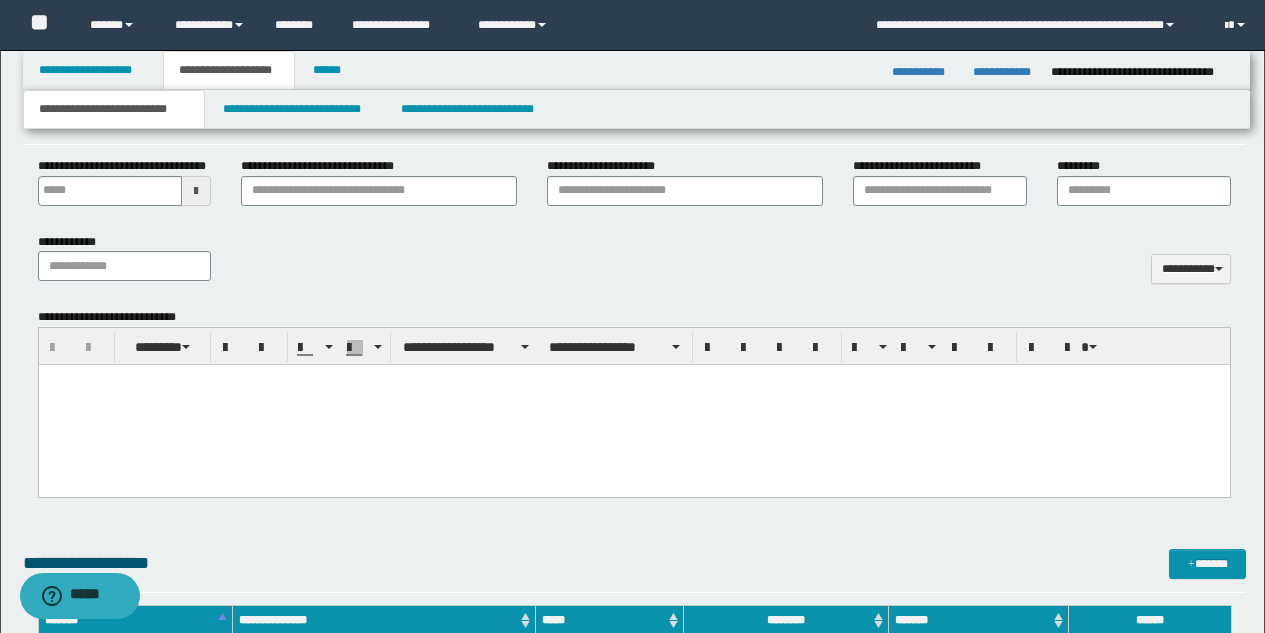 scroll, scrollTop: 938, scrollLeft: 0, axis: vertical 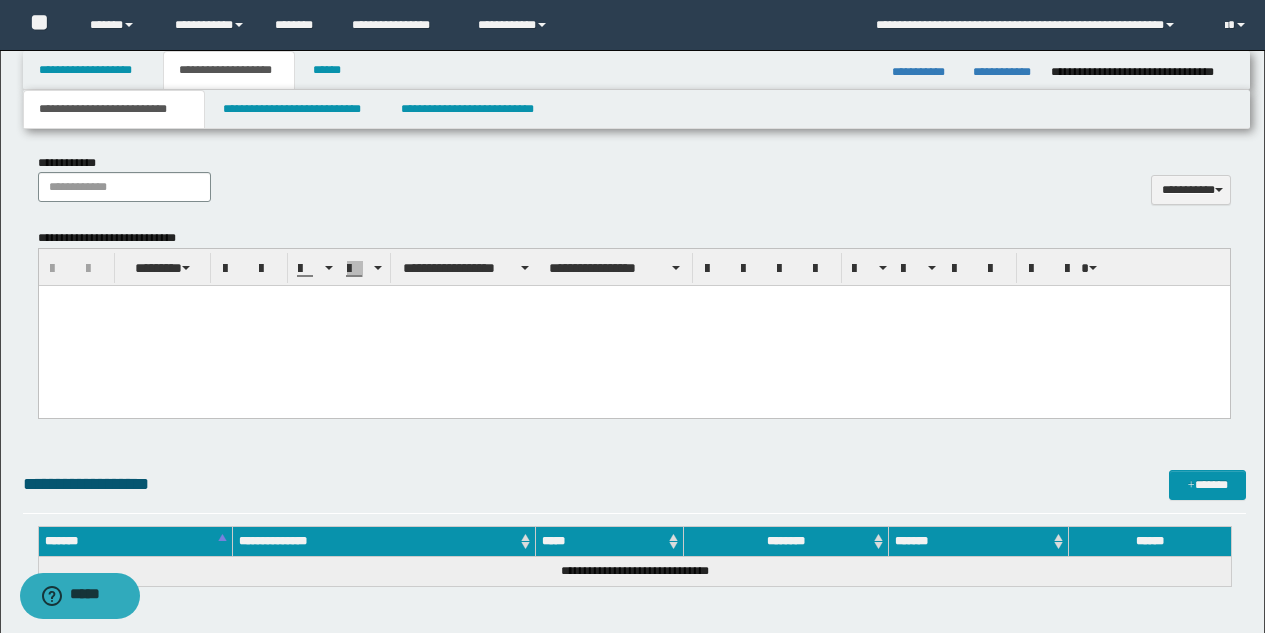click at bounding box center [633, 326] 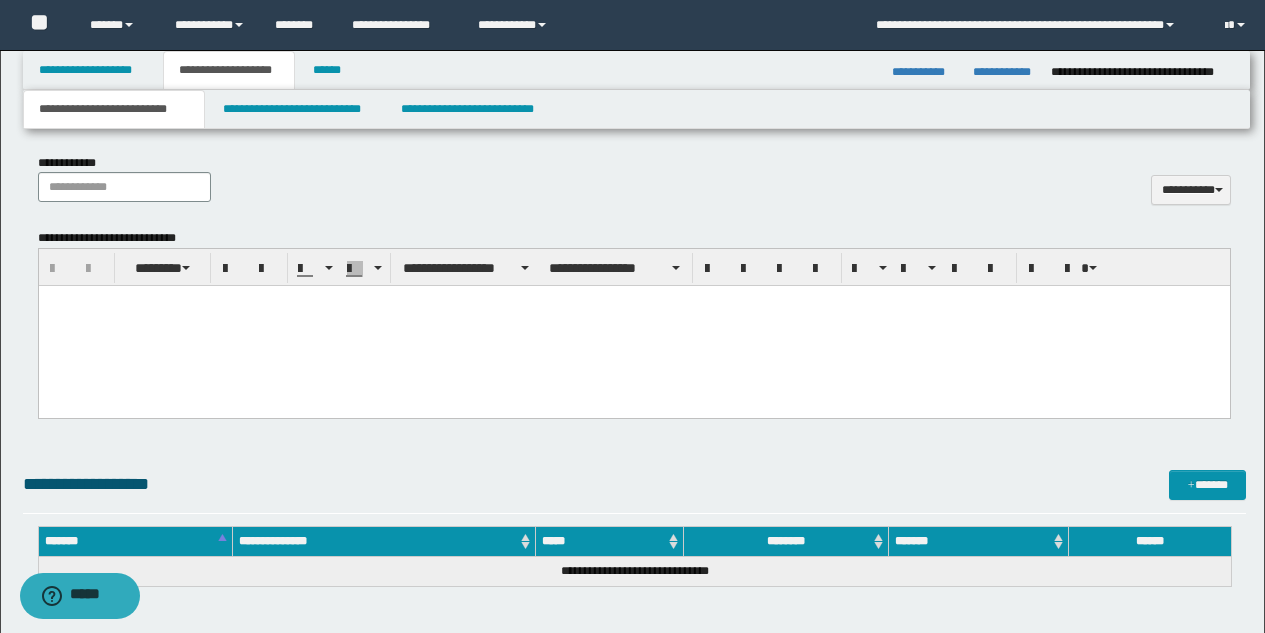 paste 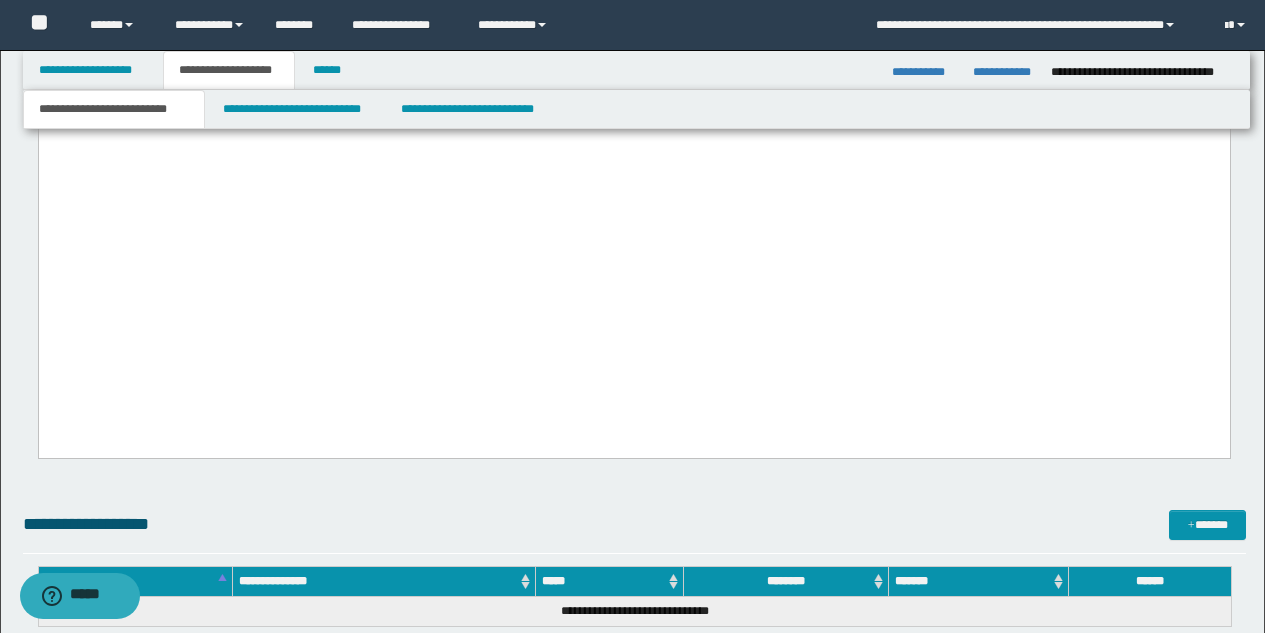 scroll, scrollTop: 4457, scrollLeft: 0, axis: vertical 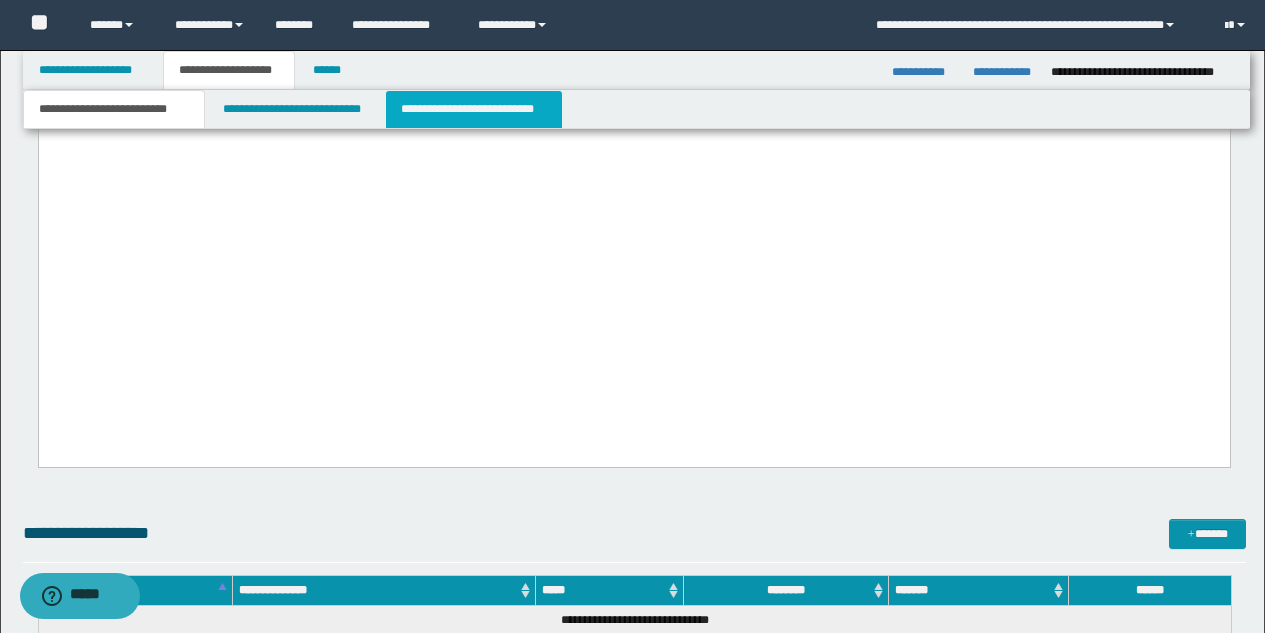 click on "**********" at bounding box center (474, 109) 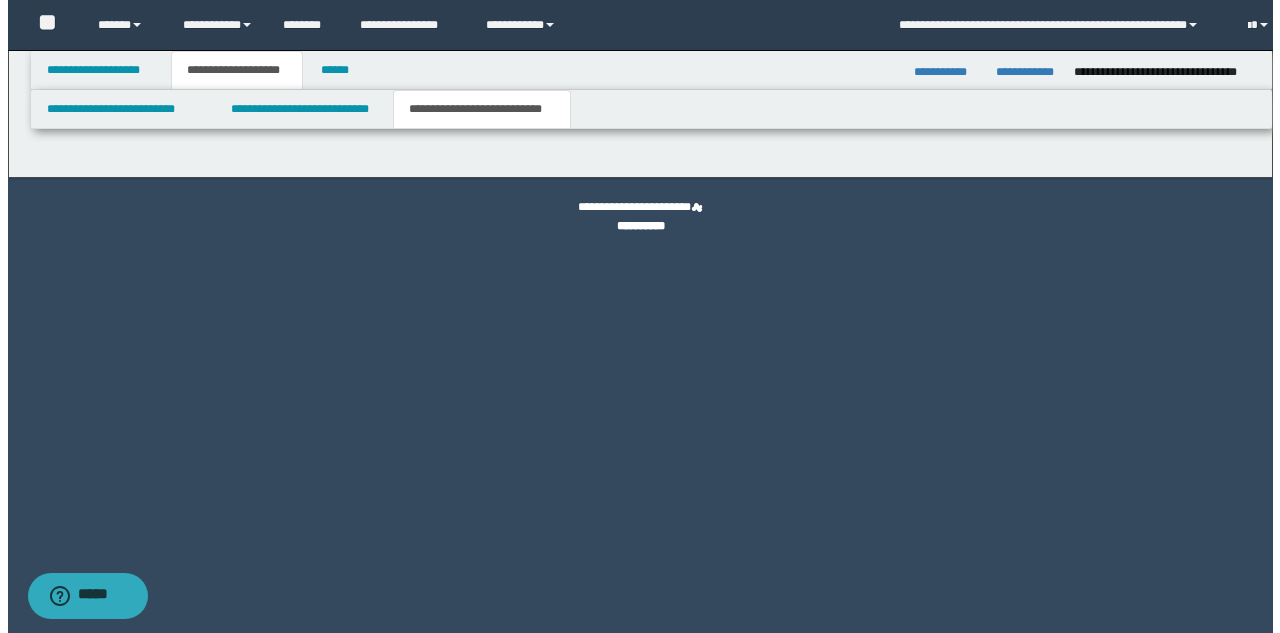 scroll, scrollTop: 0, scrollLeft: 0, axis: both 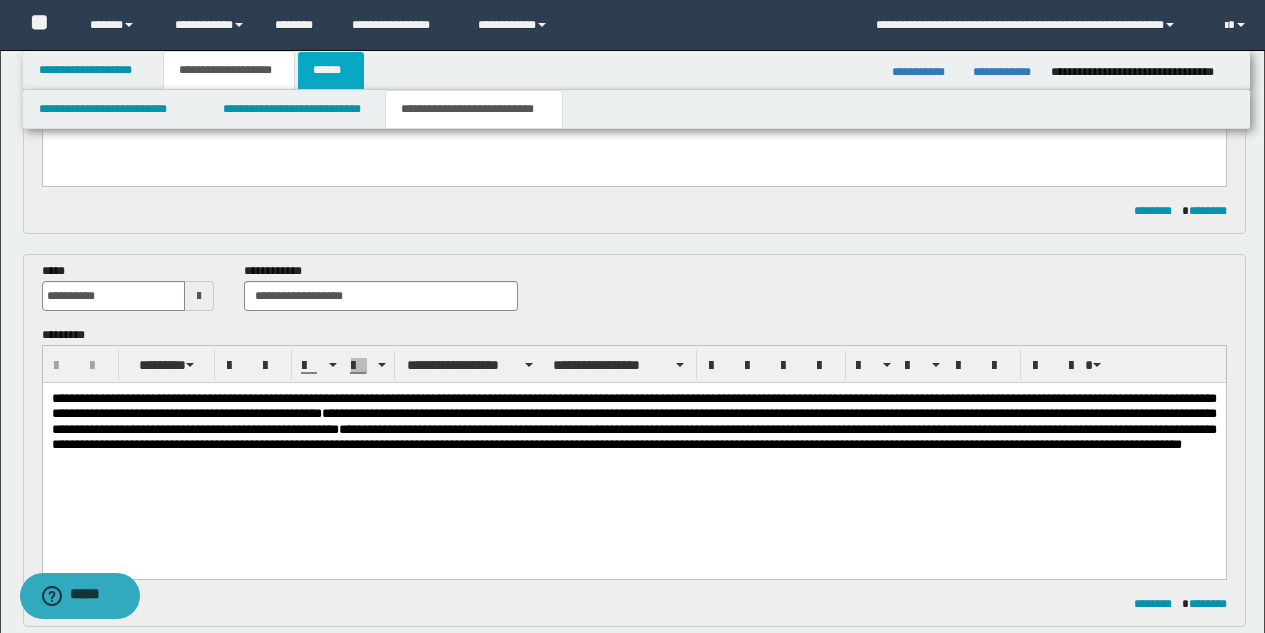 click on "******" at bounding box center [331, 70] 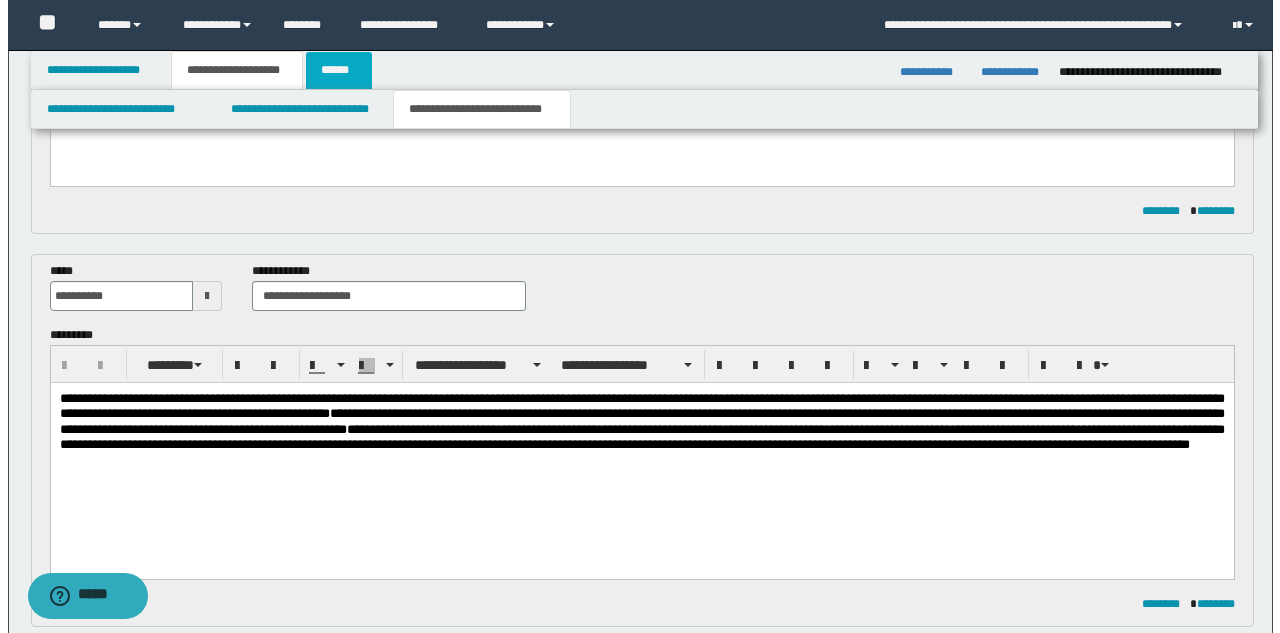 scroll, scrollTop: 0, scrollLeft: 0, axis: both 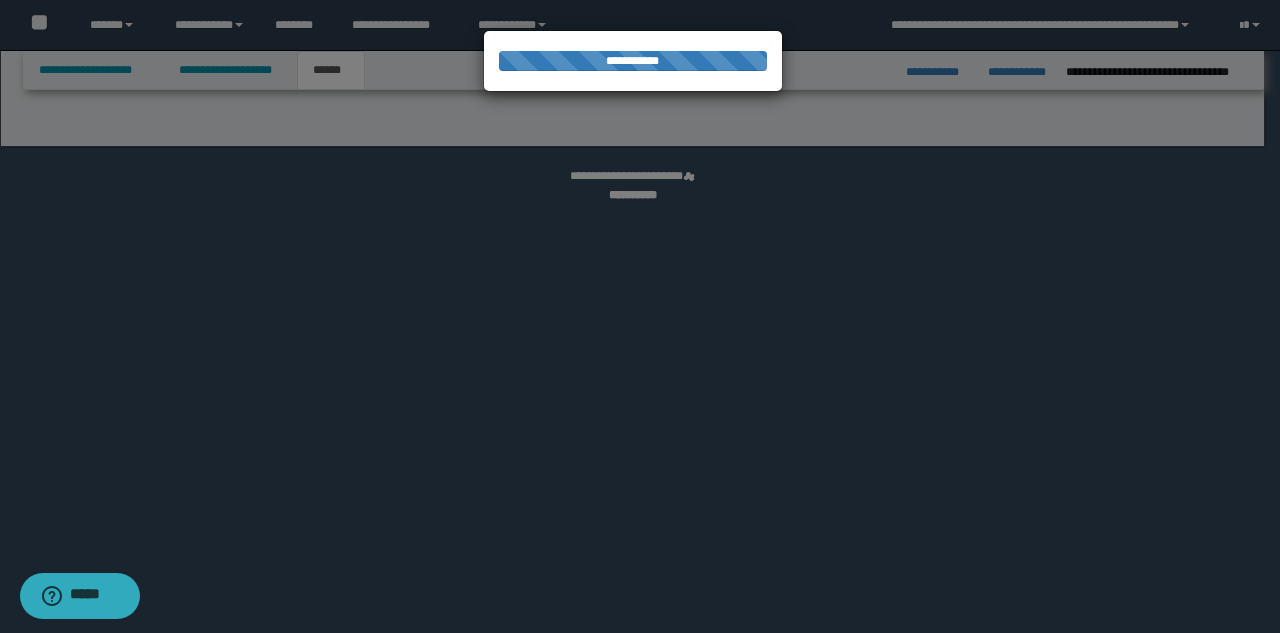 select on "*" 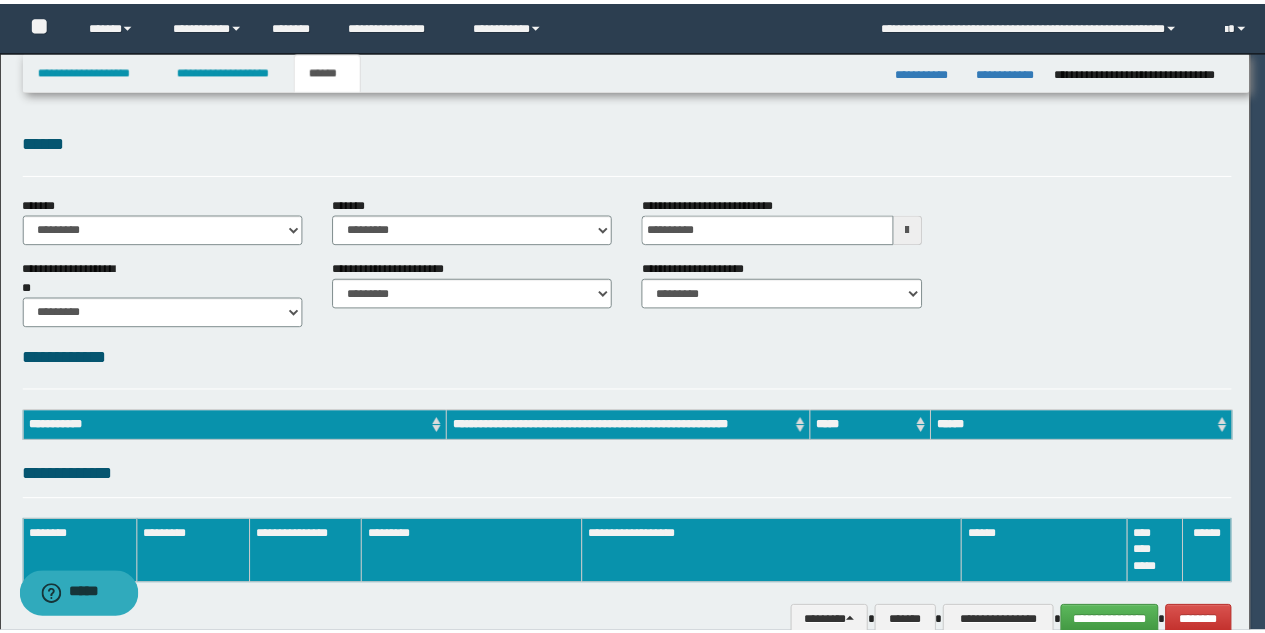 scroll, scrollTop: 0, scrollLeft: 0, axis: both 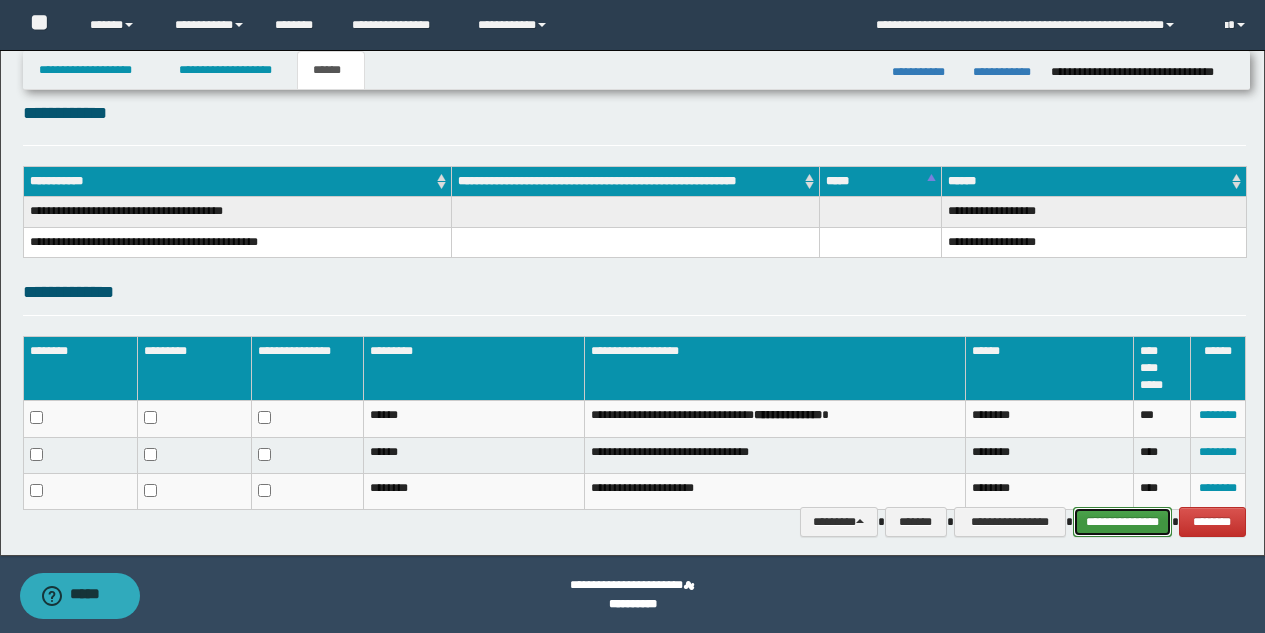 click on "**********" at bounding box center [1122, 522] 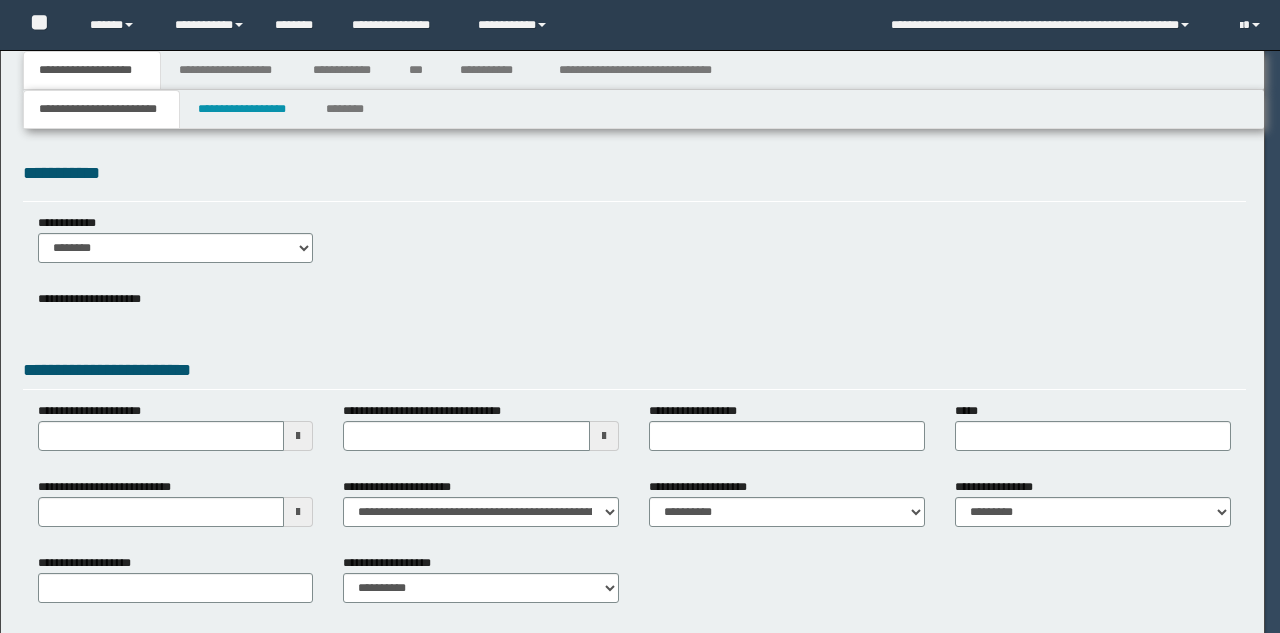 scroll, scrollTop: 0, scrollLeft: 0, axis: both 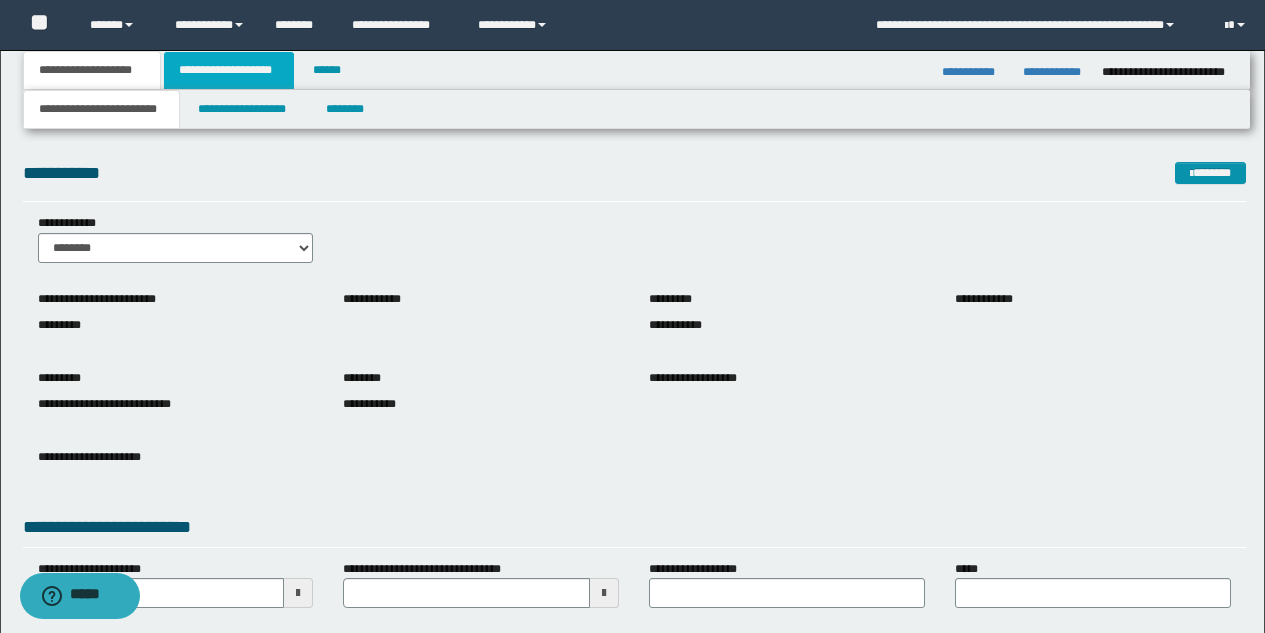 click on "**********" at bounding box center [229, 70] 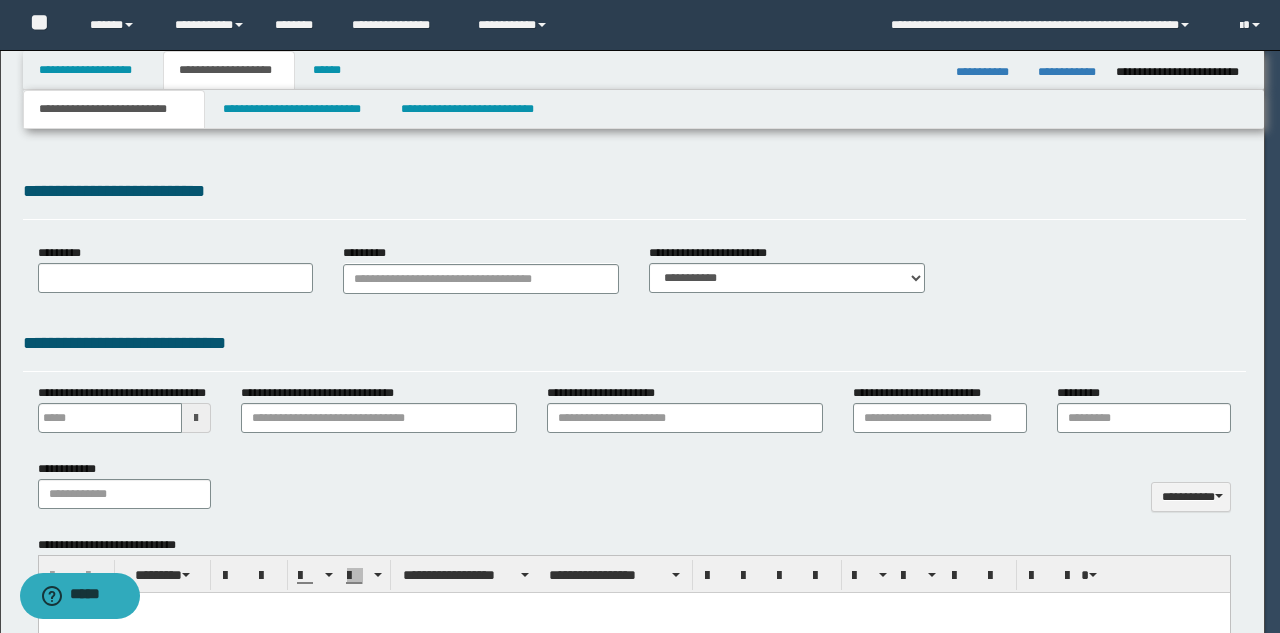 type 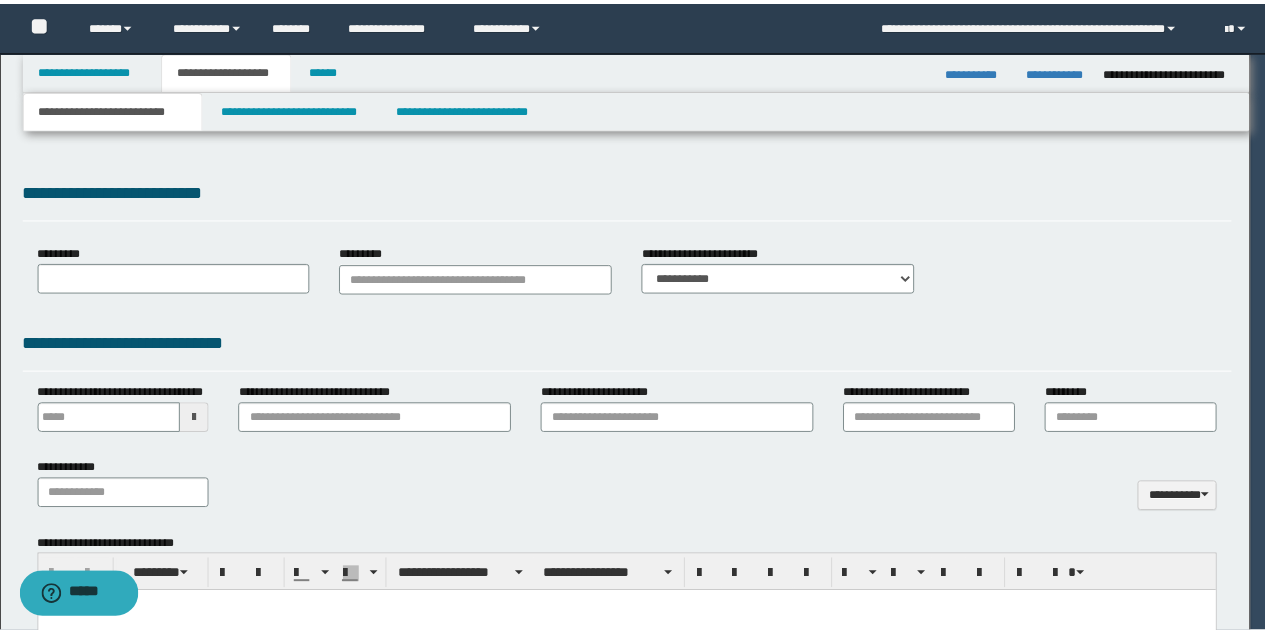 scroll, scrollTop: 0, scrollLeft: 0, axis: both 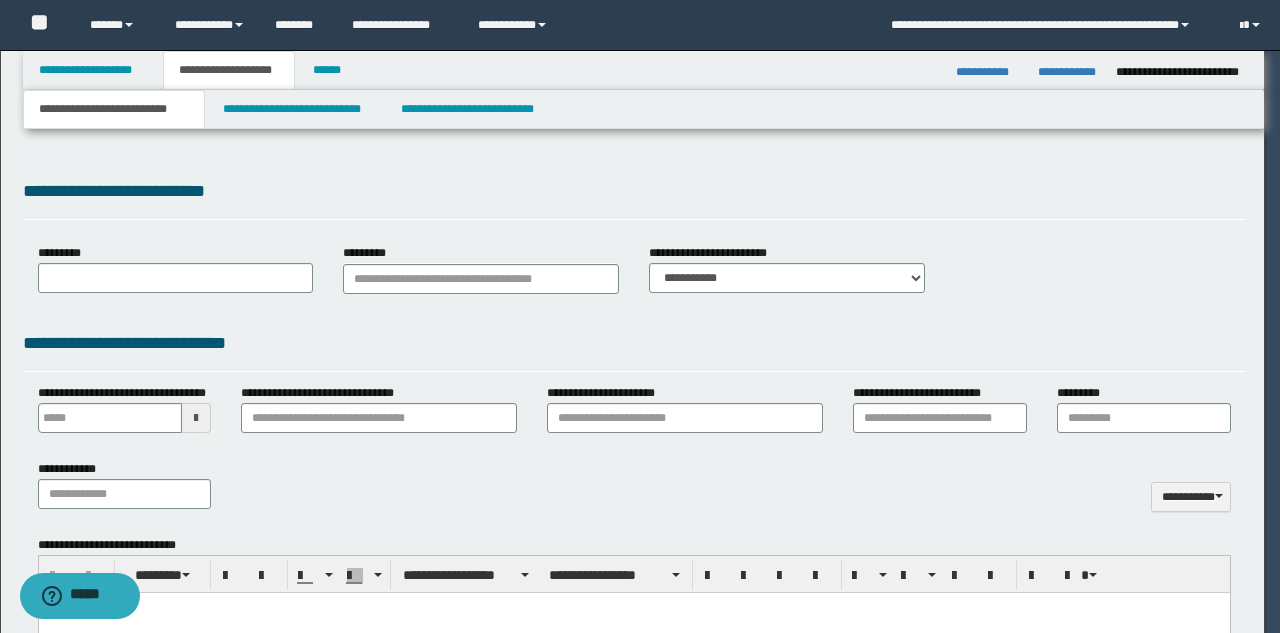 select on "*" 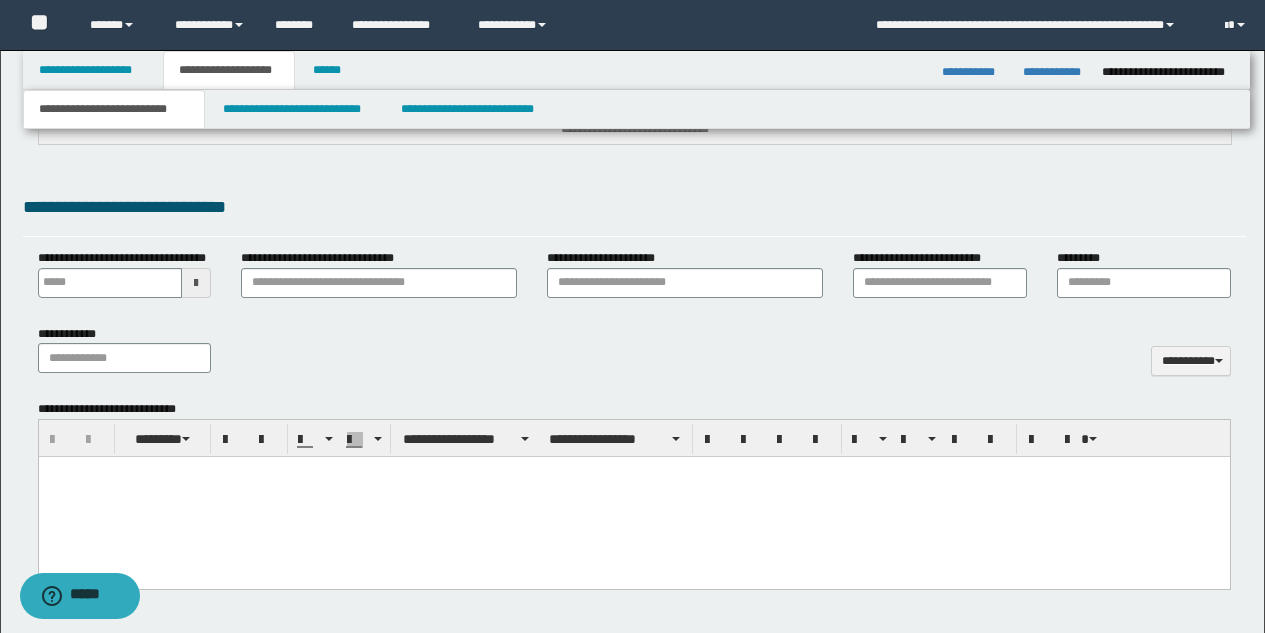 scroll, scrollTop: 711, scrollLeft: 0, axis: vertical 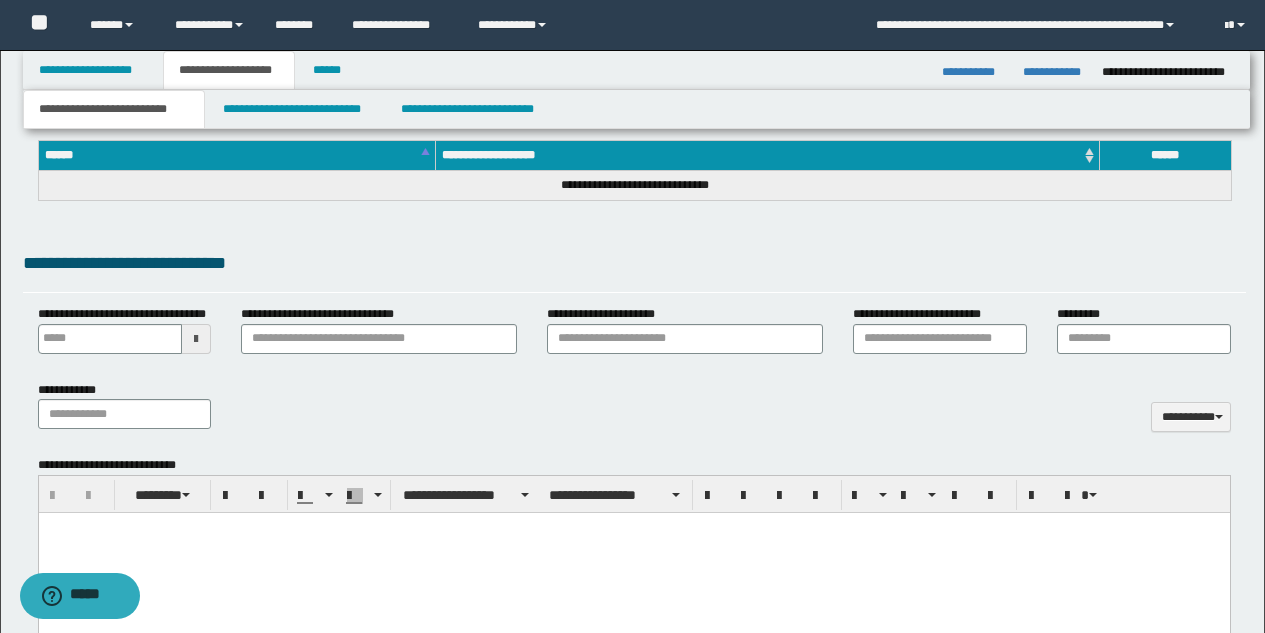 click at bounding box center [633, 553] 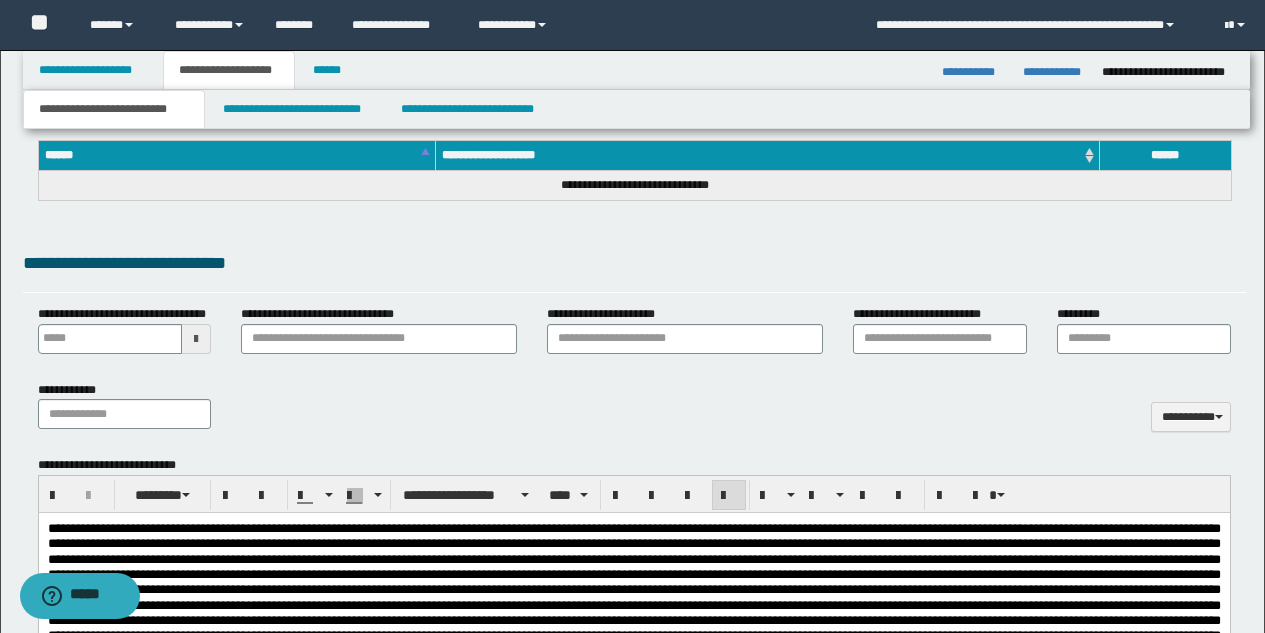 click on "**********" at bounding box center [633, 2758] 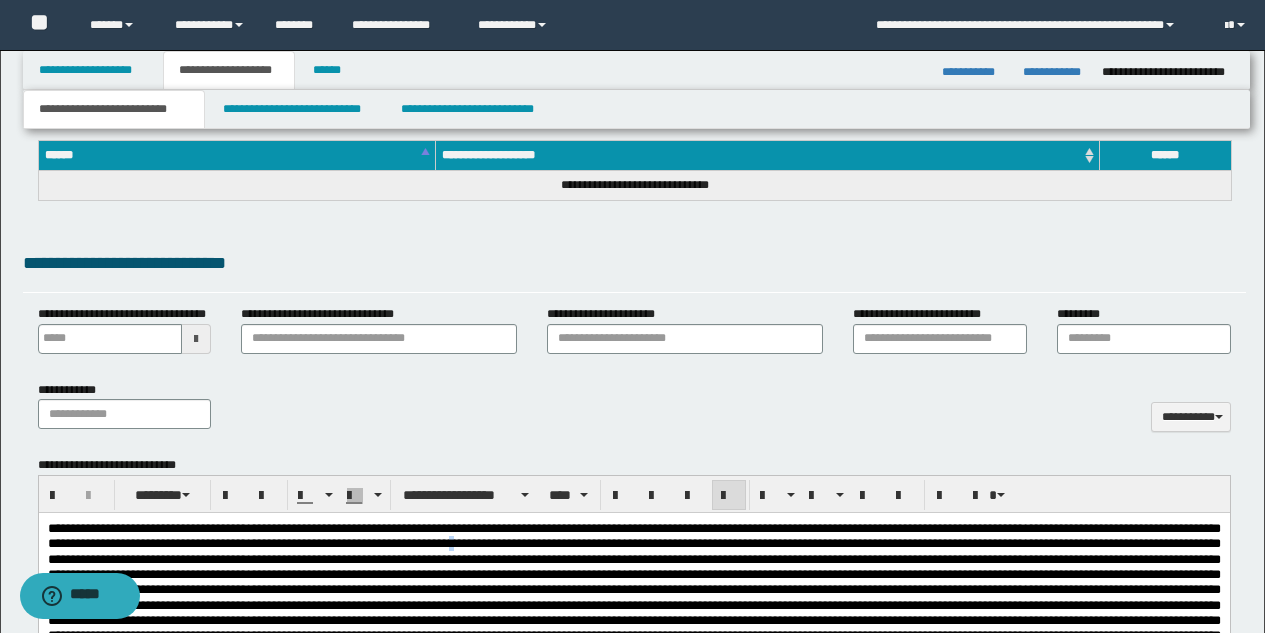 click on "**********" at bounding box center [633, 2758] 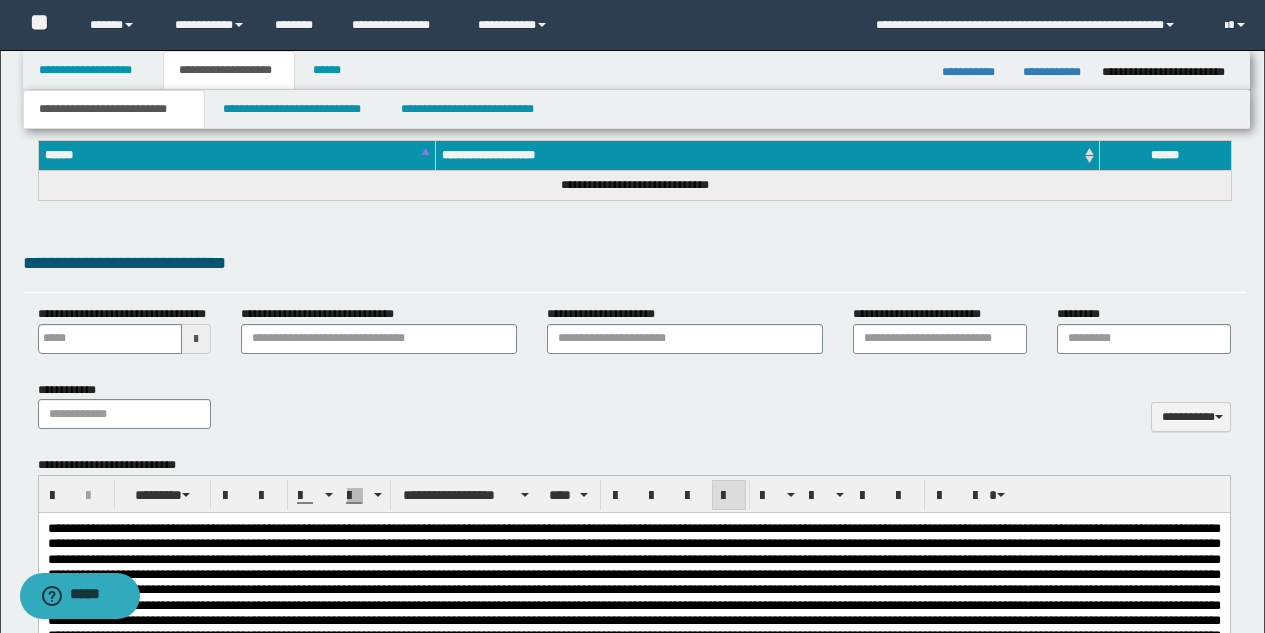 click on "**********" at bounding box center [633, 2758] 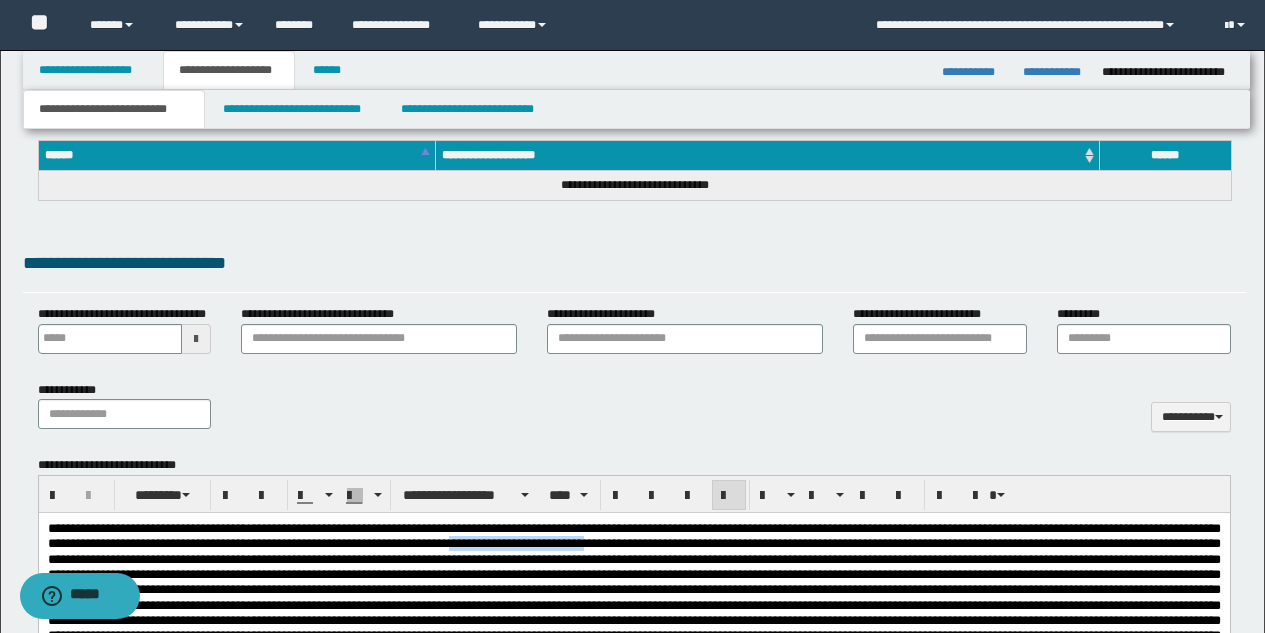 copy on "**********" 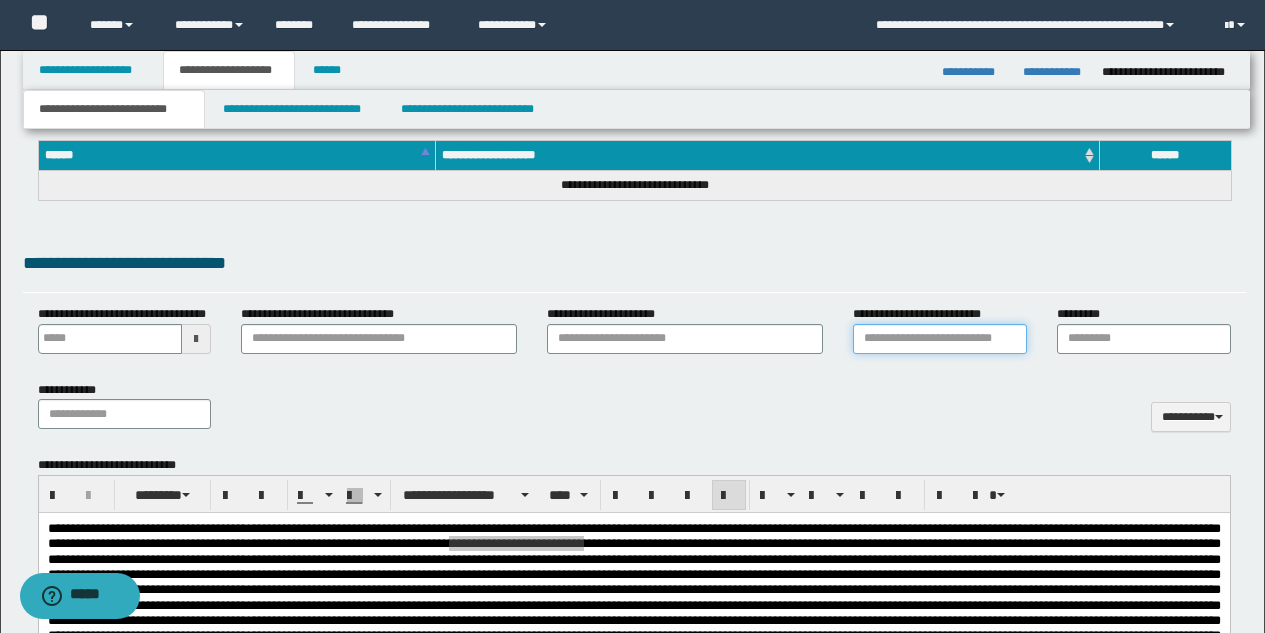 click on "**********" at bounding box center (940, 339) 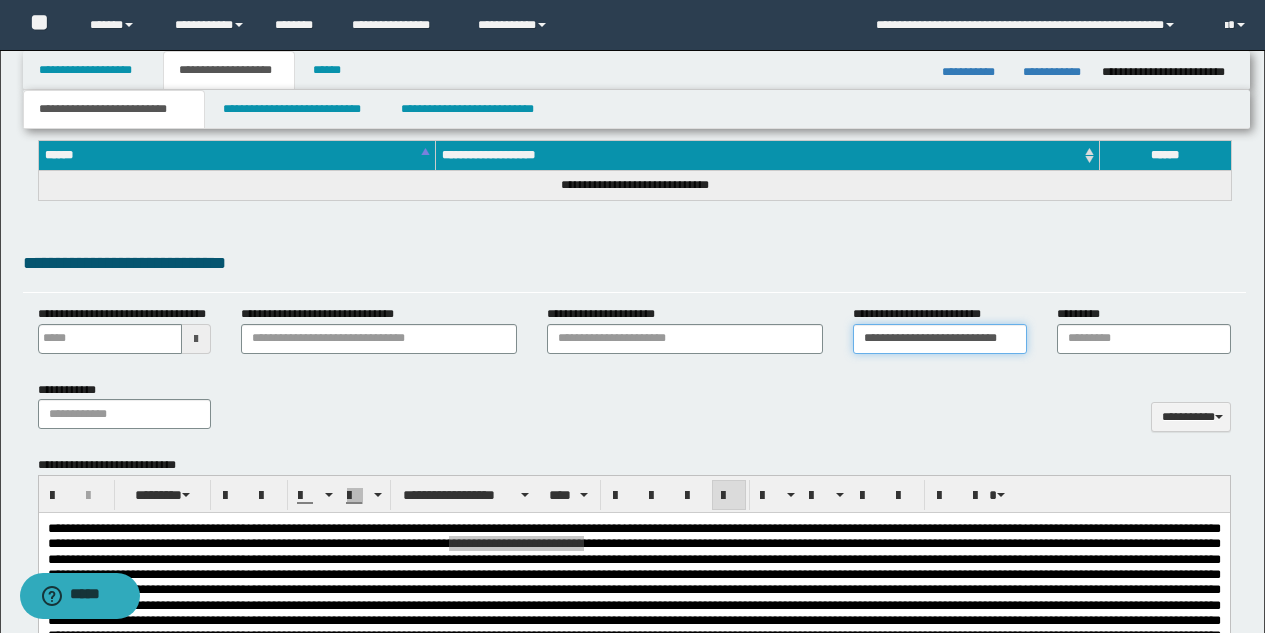 scroll, scrollTop: 0, scrollLeft: 35, axis: horizontal 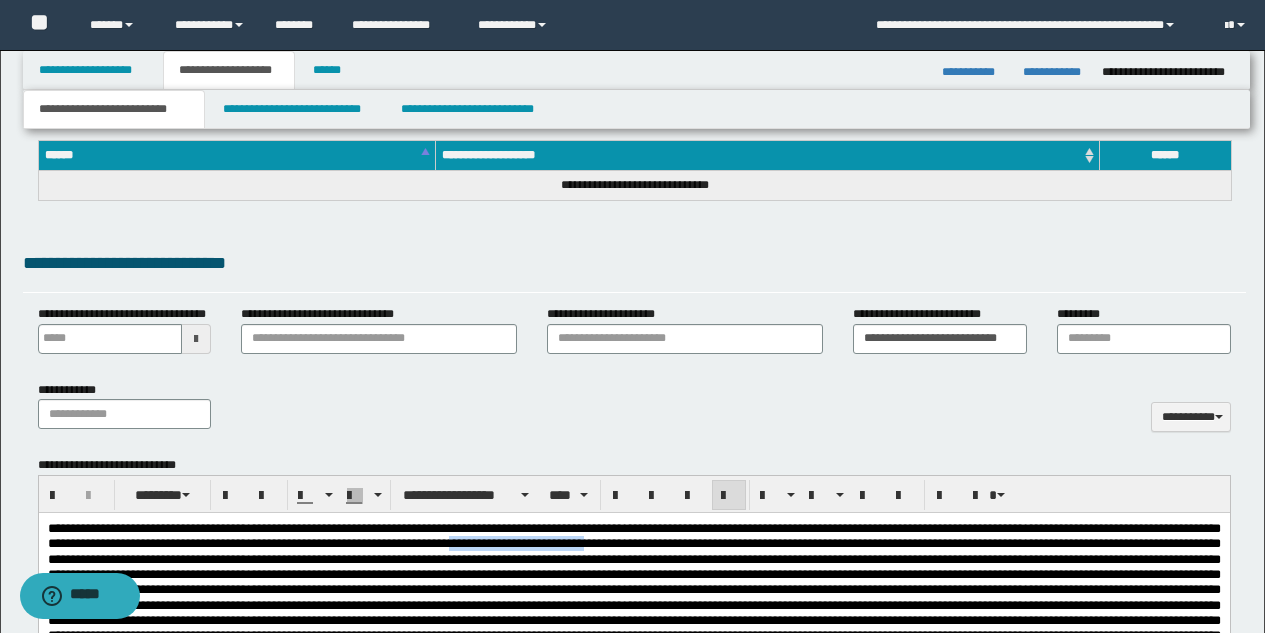 click on "**********" at bounding box center [633, 2758] 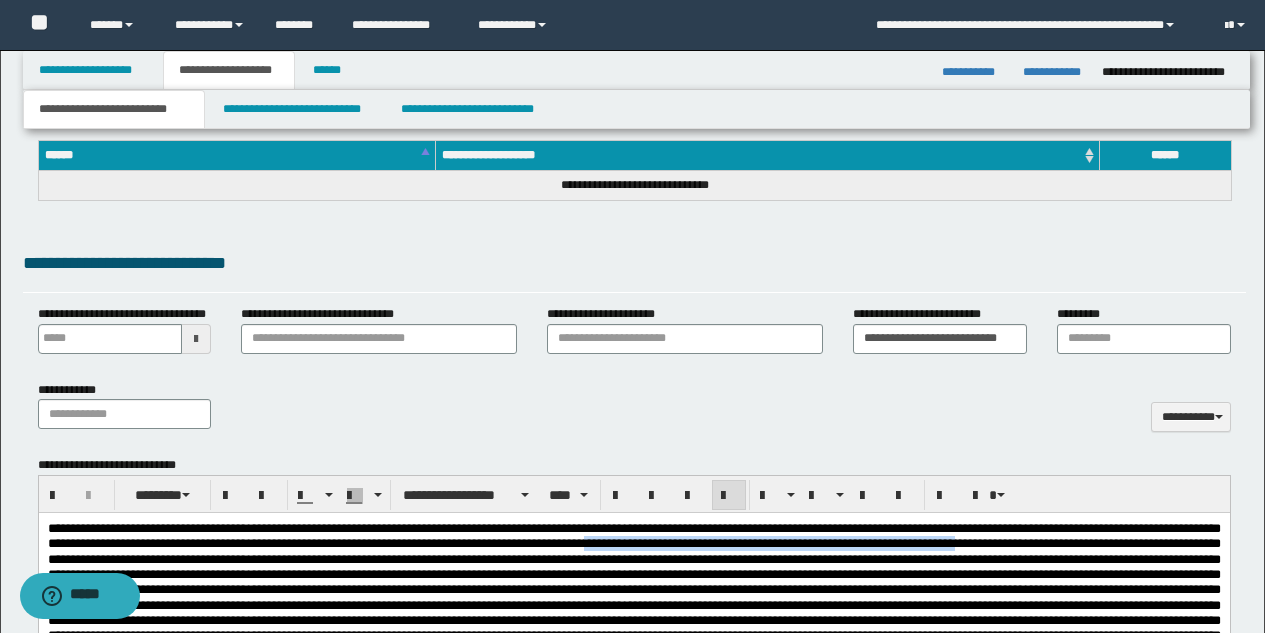 copy on "**********" 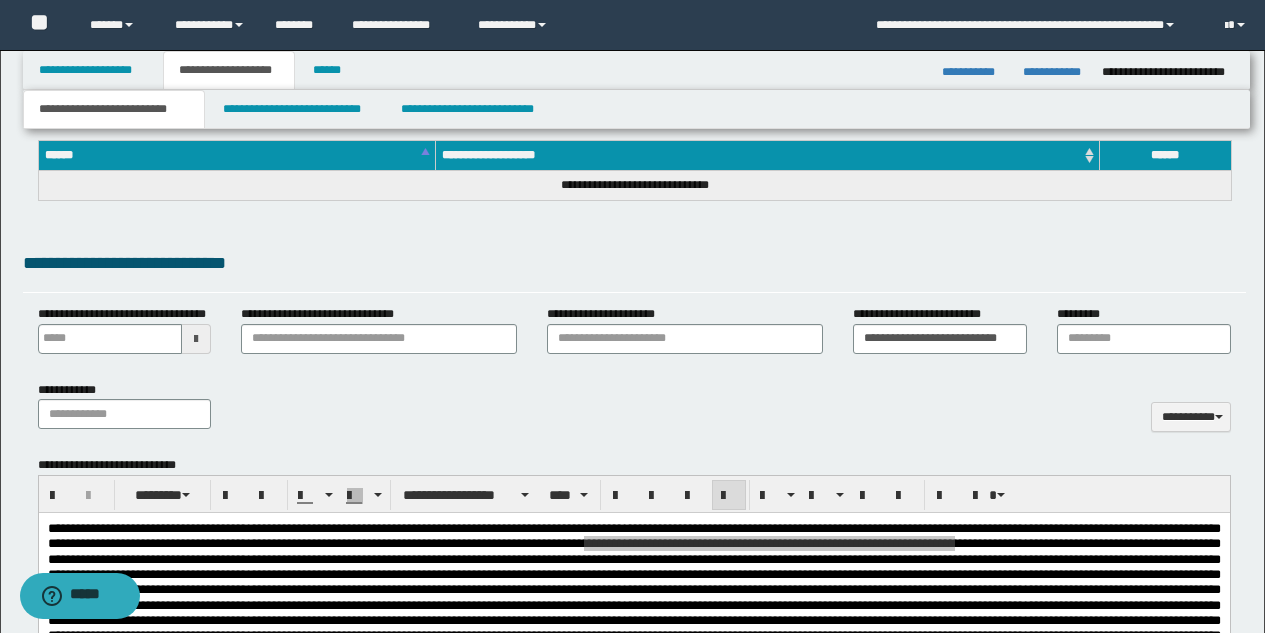 click on "*********" at bounding box center [1144, 339] 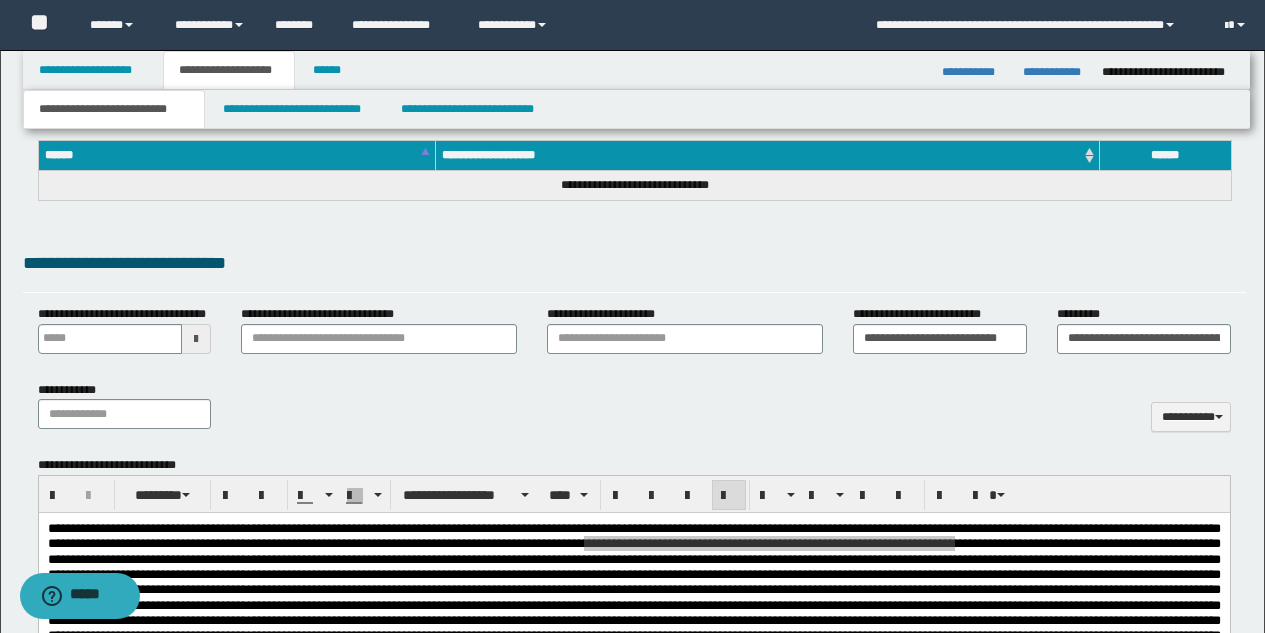 scroll, scrollTop: 0, scrollLeft: 306, axis: horizontal 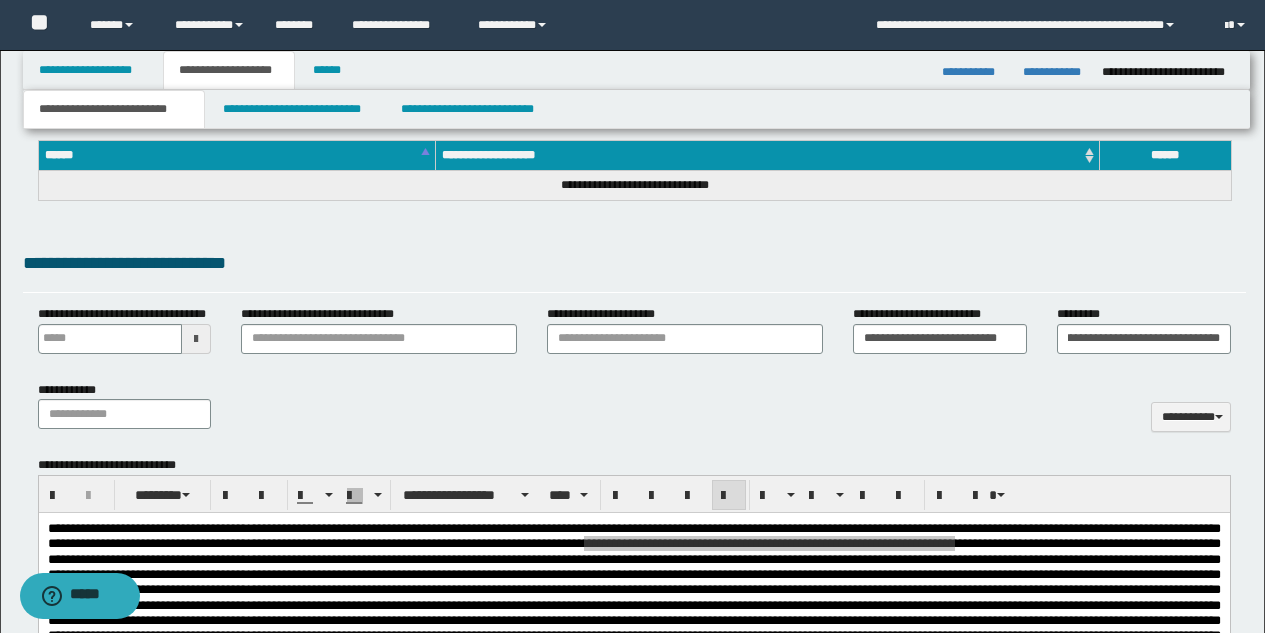 type on "**********" 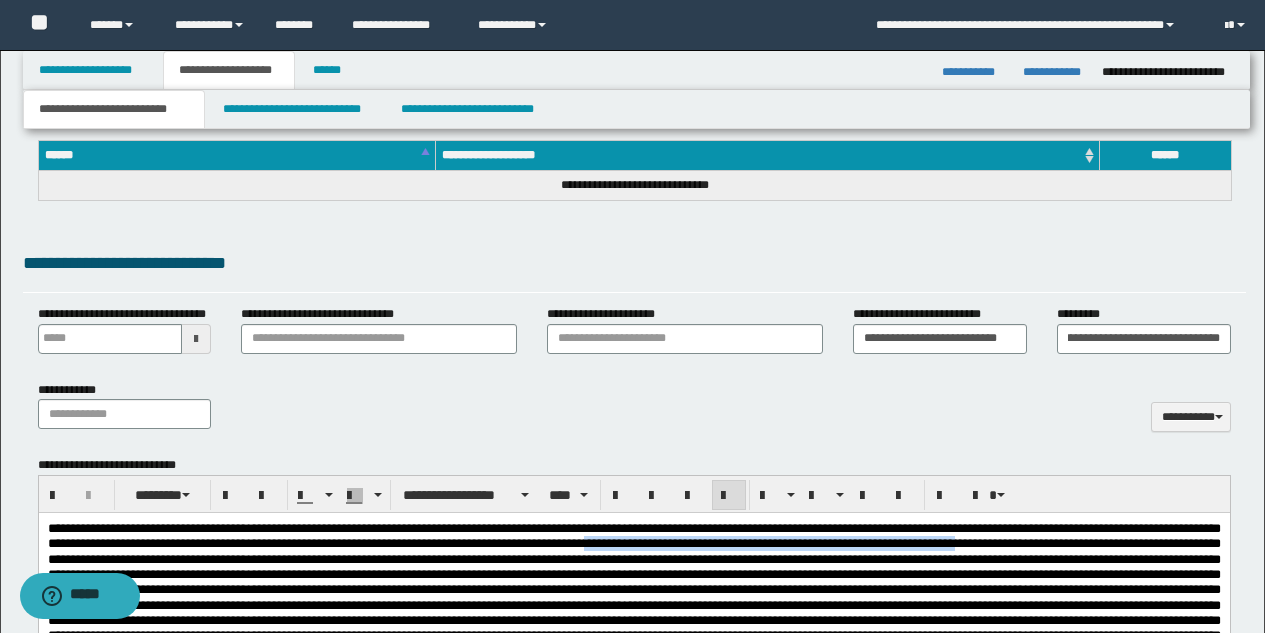 click on "**********" at bounding box center (633, 2758) 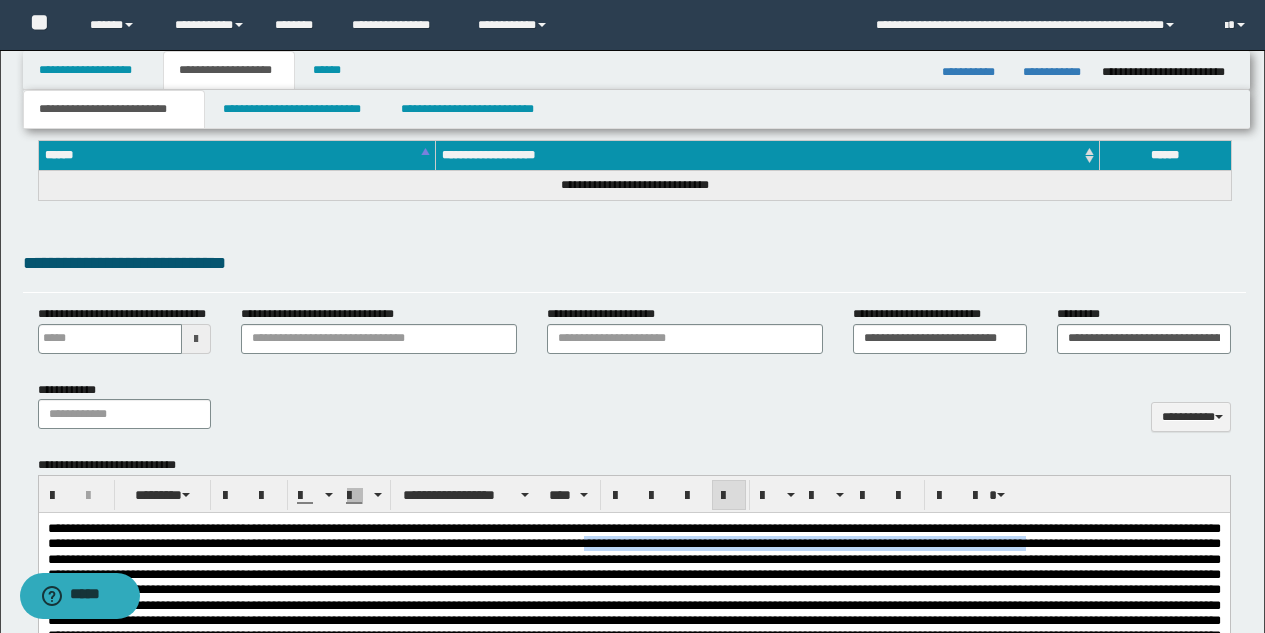 click on "**********" at bounding box center [633, 2758] 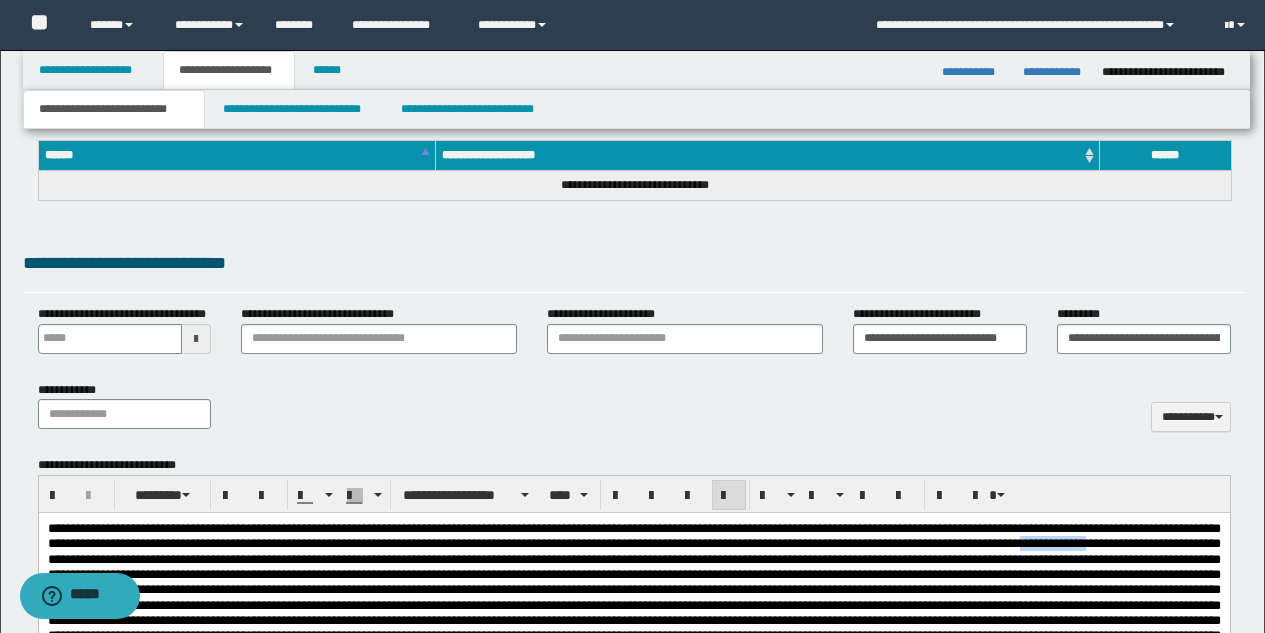 copy on "**********" 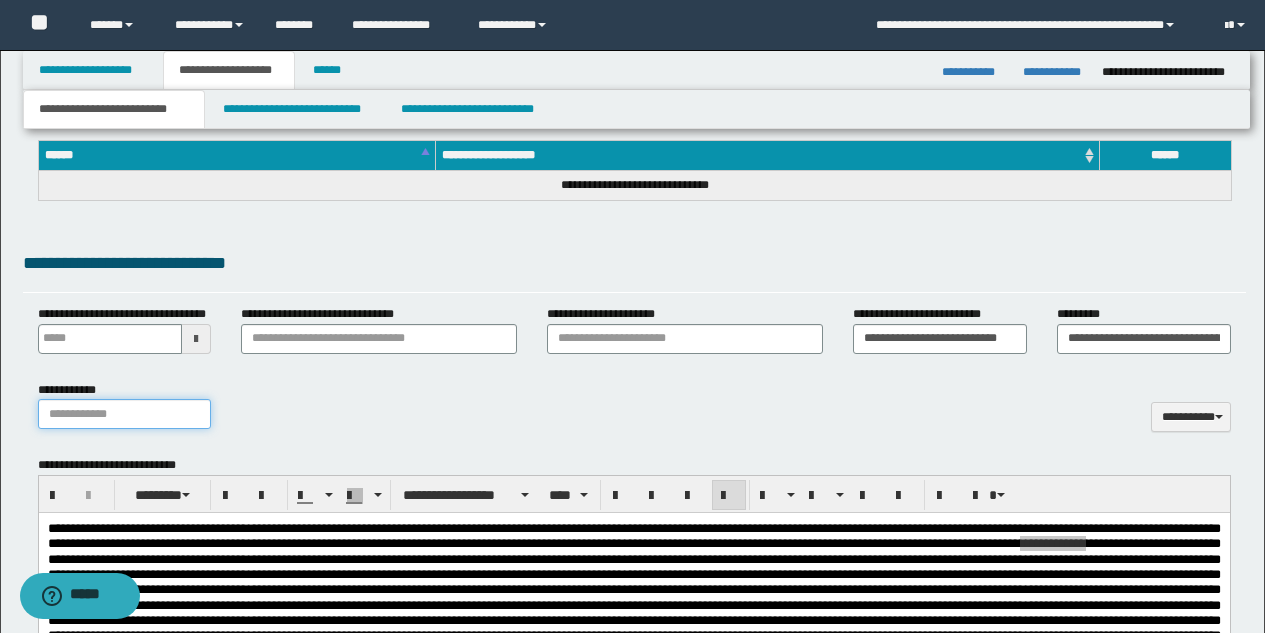 click on "**********" at bounding box center (125, 414) 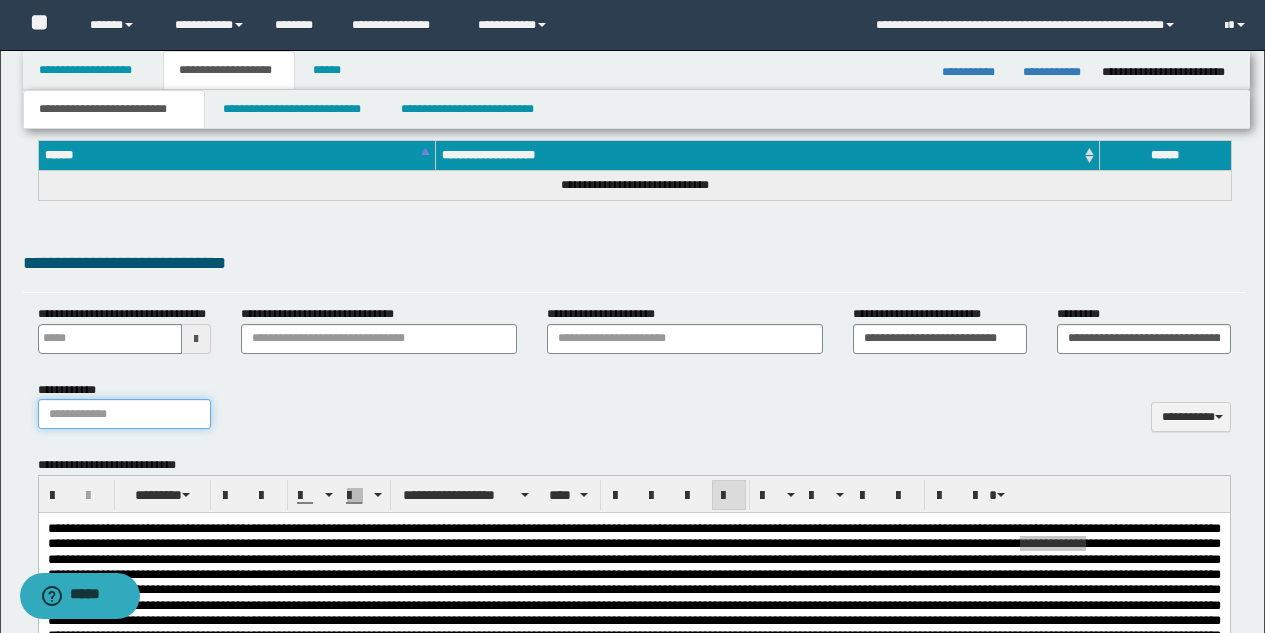 type on "**********" 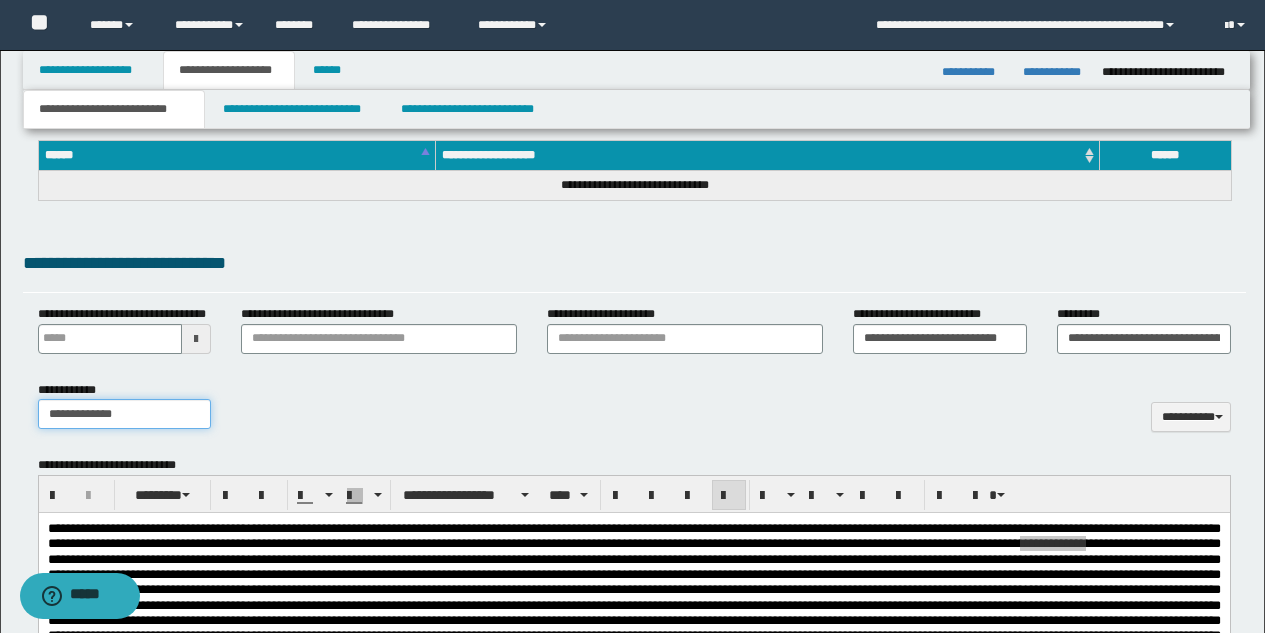 type 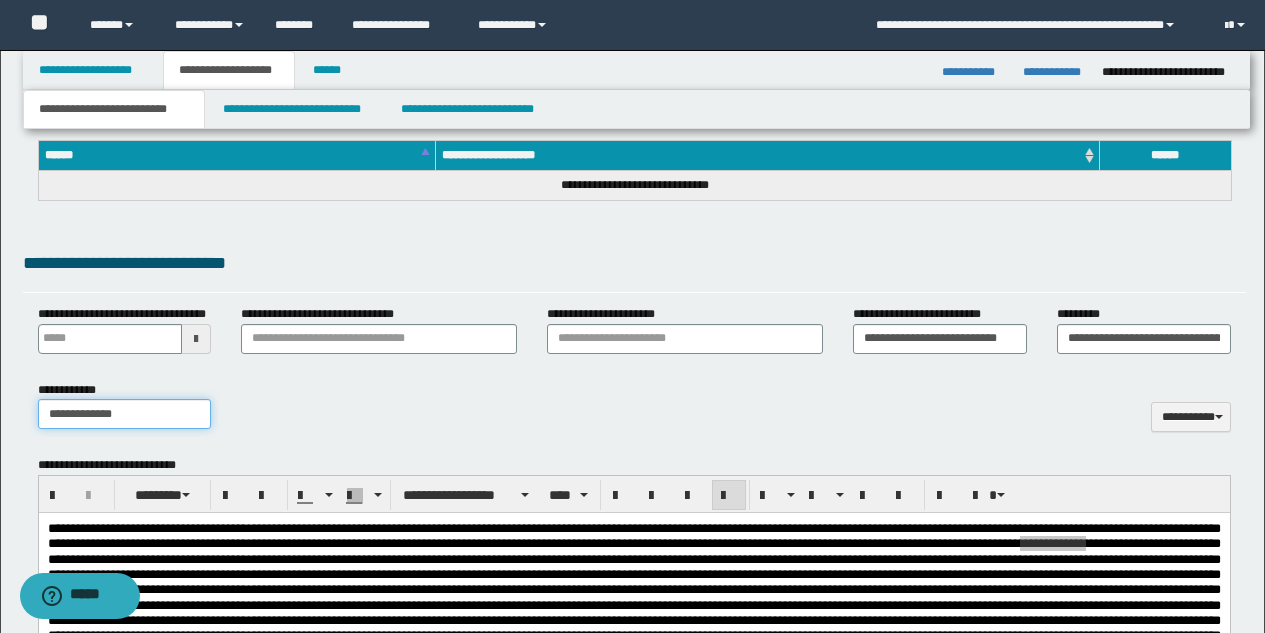 type on "**********" 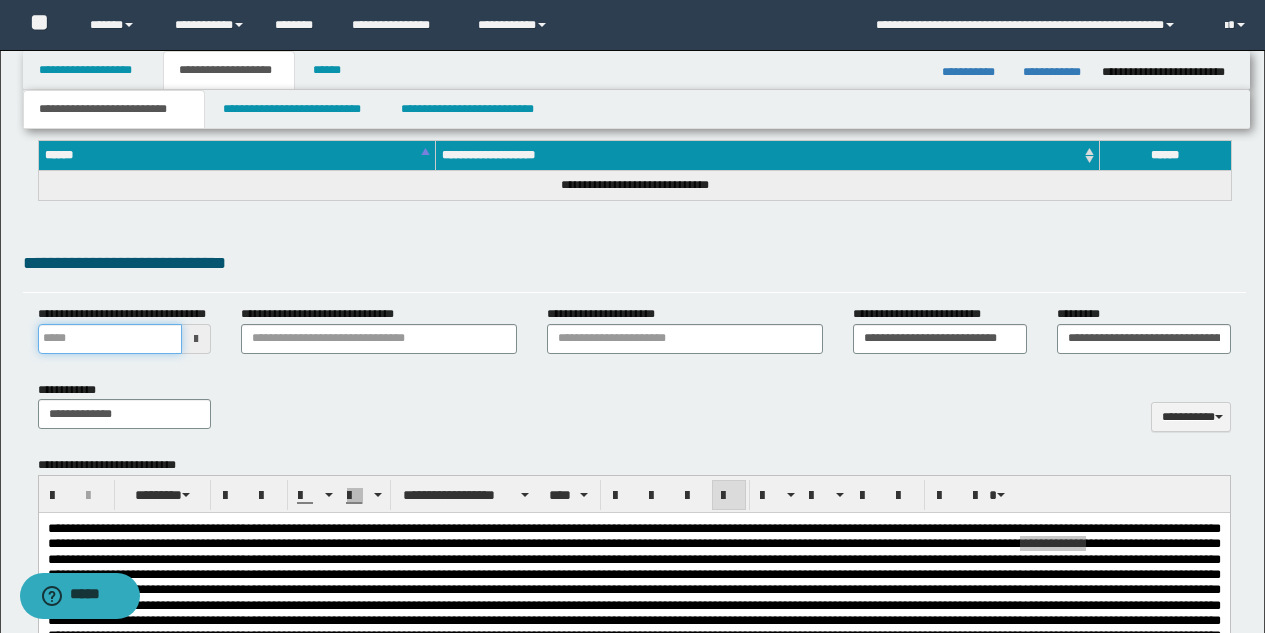 click on "**********" at bounding box center [110, 339] 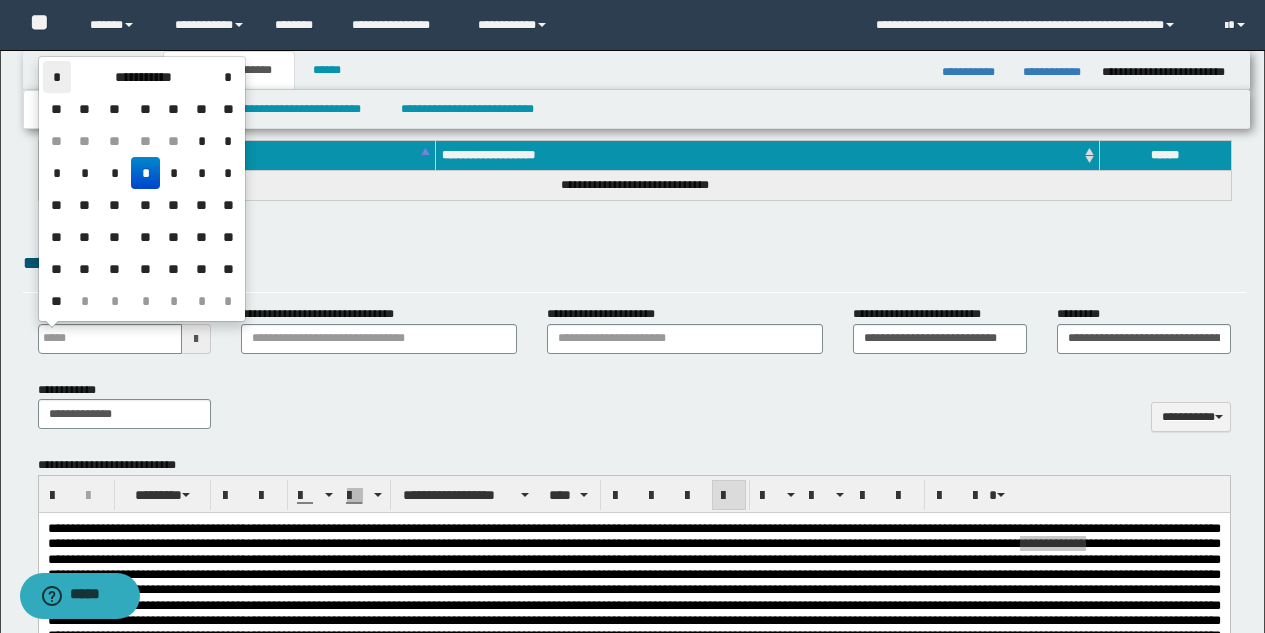 click on "*" at bounding box center (57, 77) 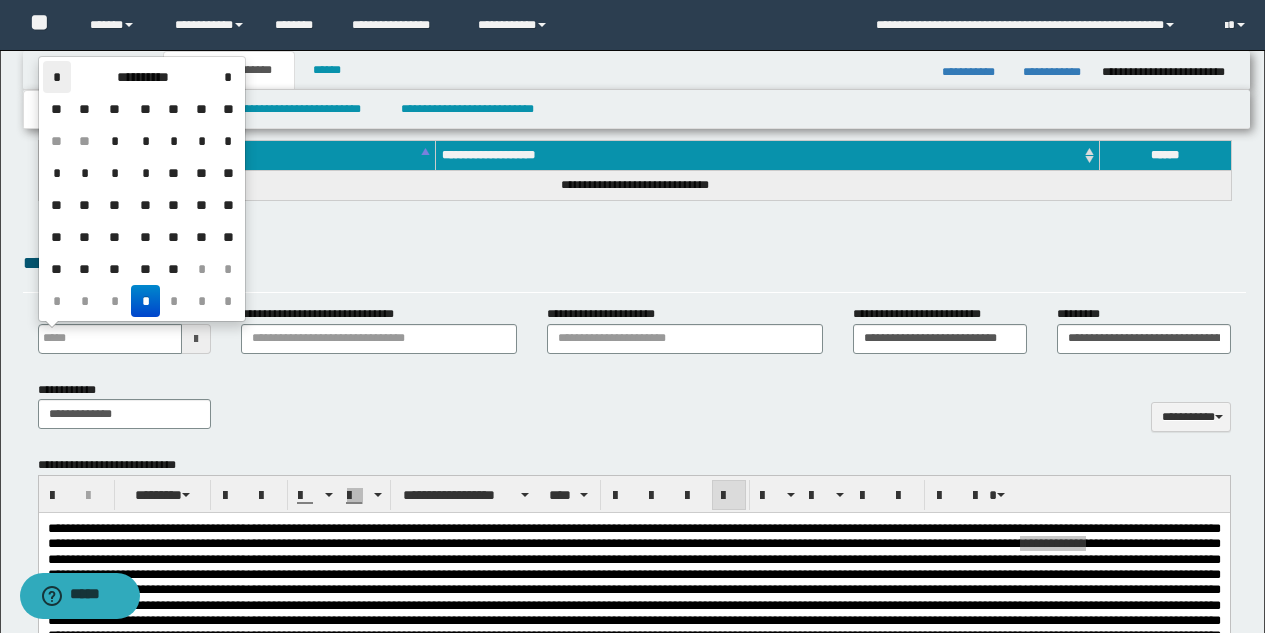 click on "*" at bounding box center (57, 77) 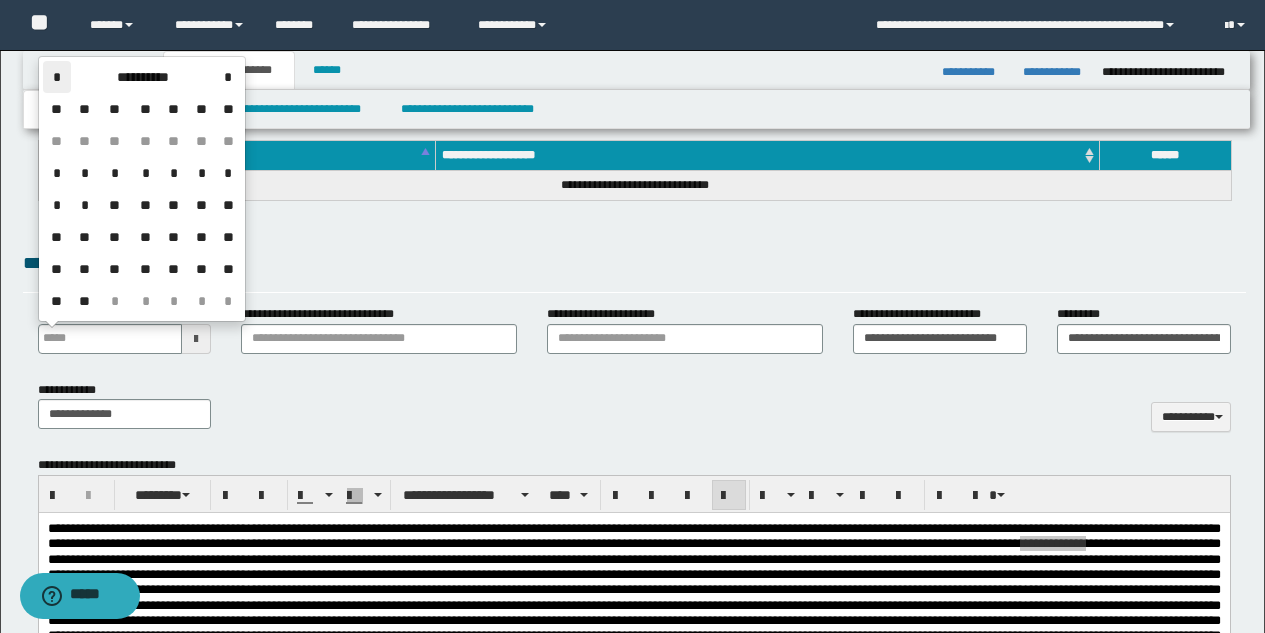 click on "*" at bounding box center (57, 77) 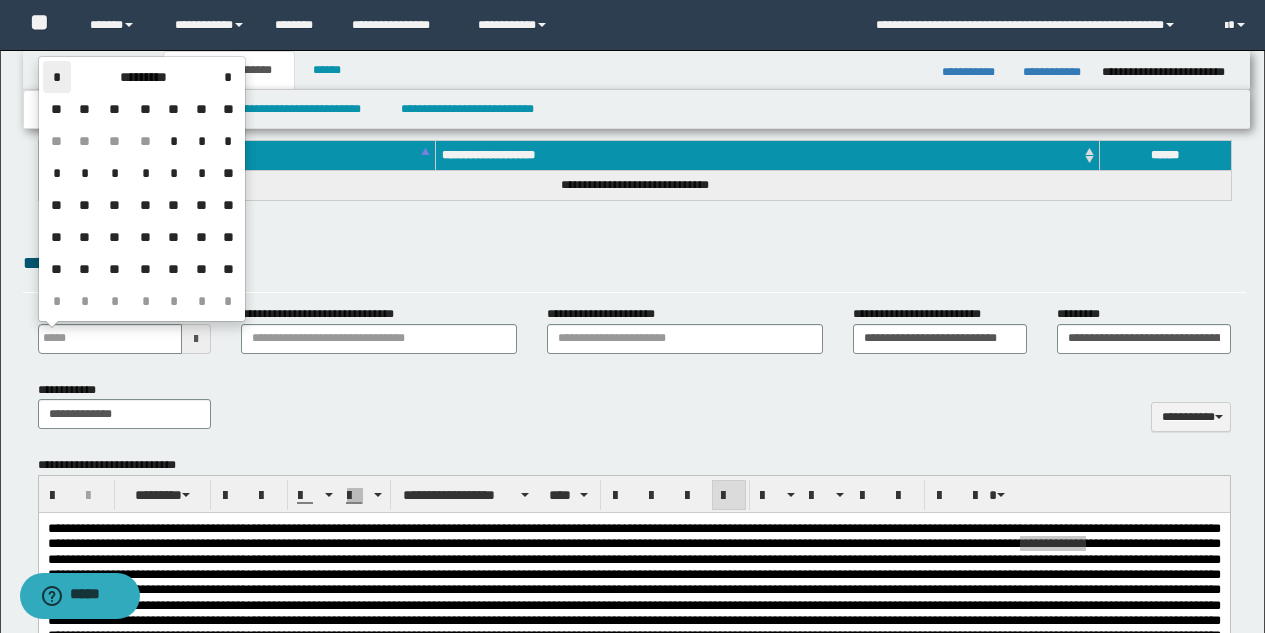 click on "*" at bounding box center [57, 77] 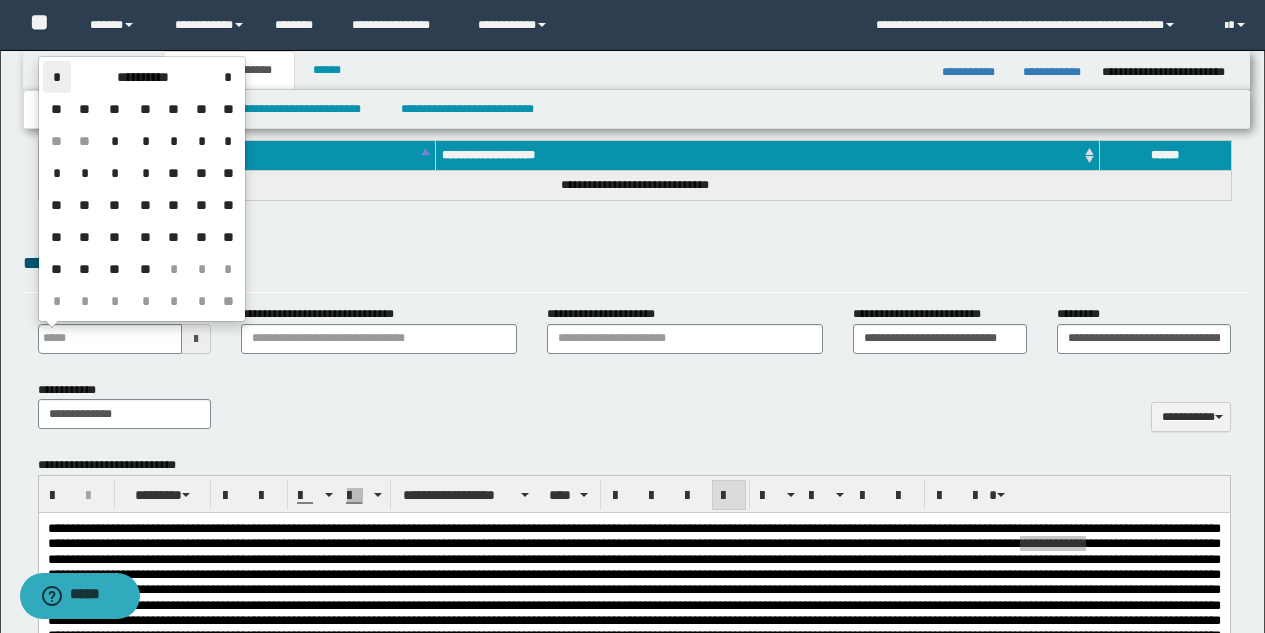 click on "*" at bounding box center (57, 77) 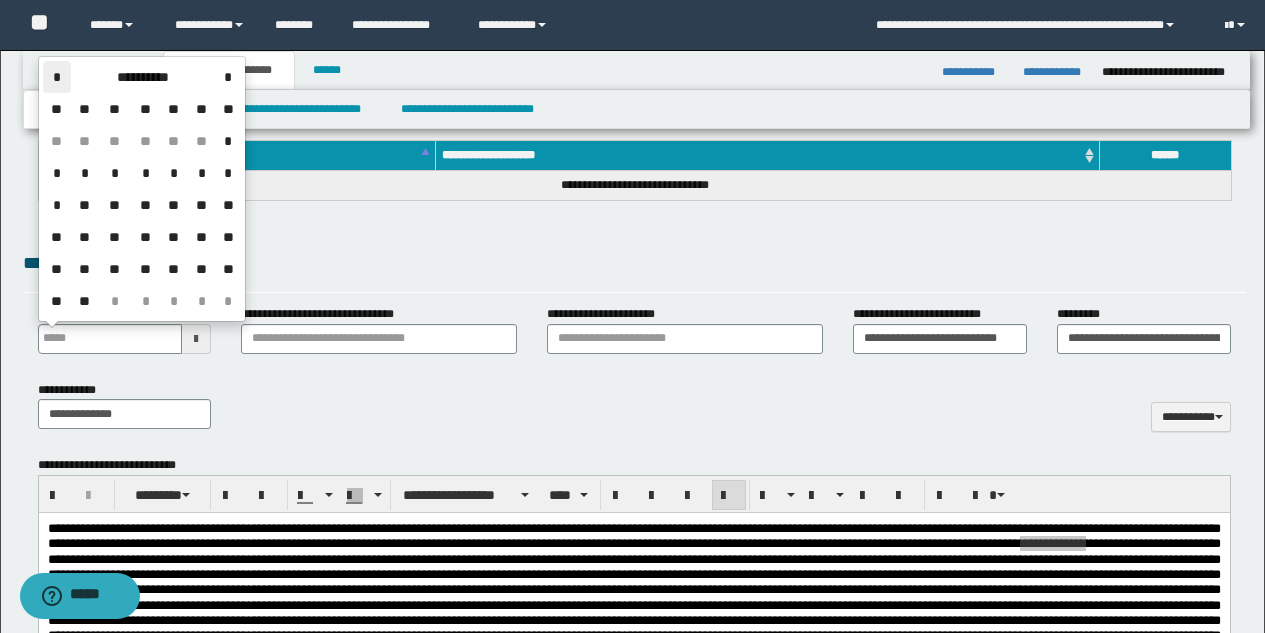 click on "*" at bounding box center [57, 77] 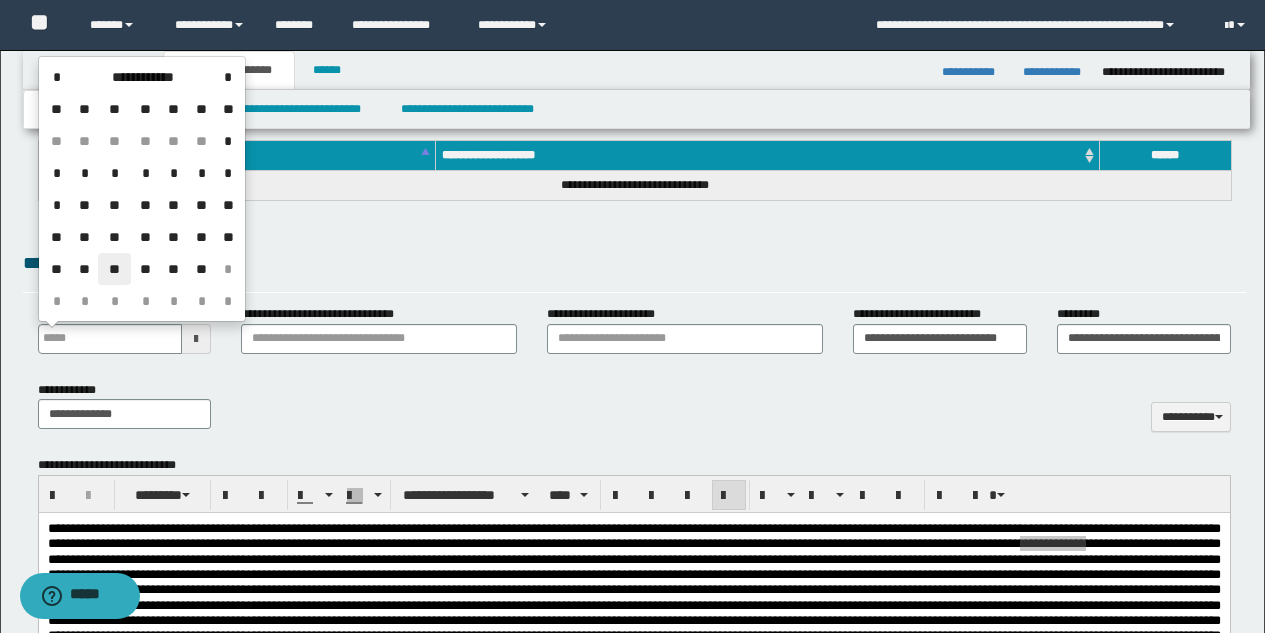 click on "**" at bounding box center [114, 269] 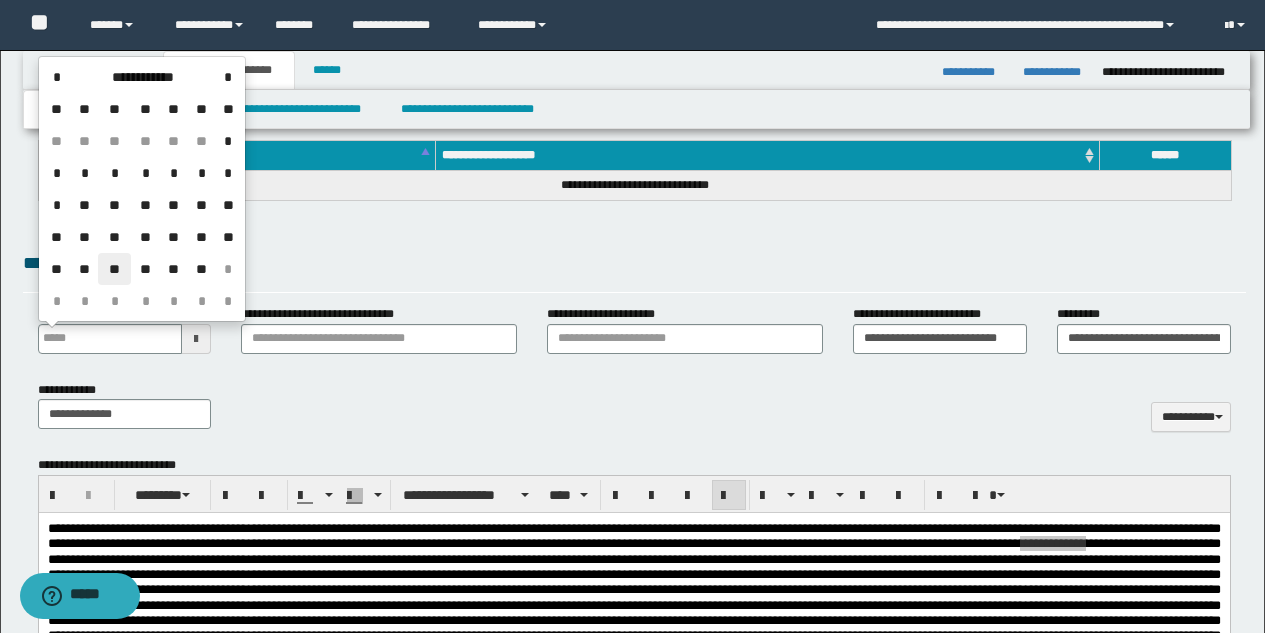 type on "**********" 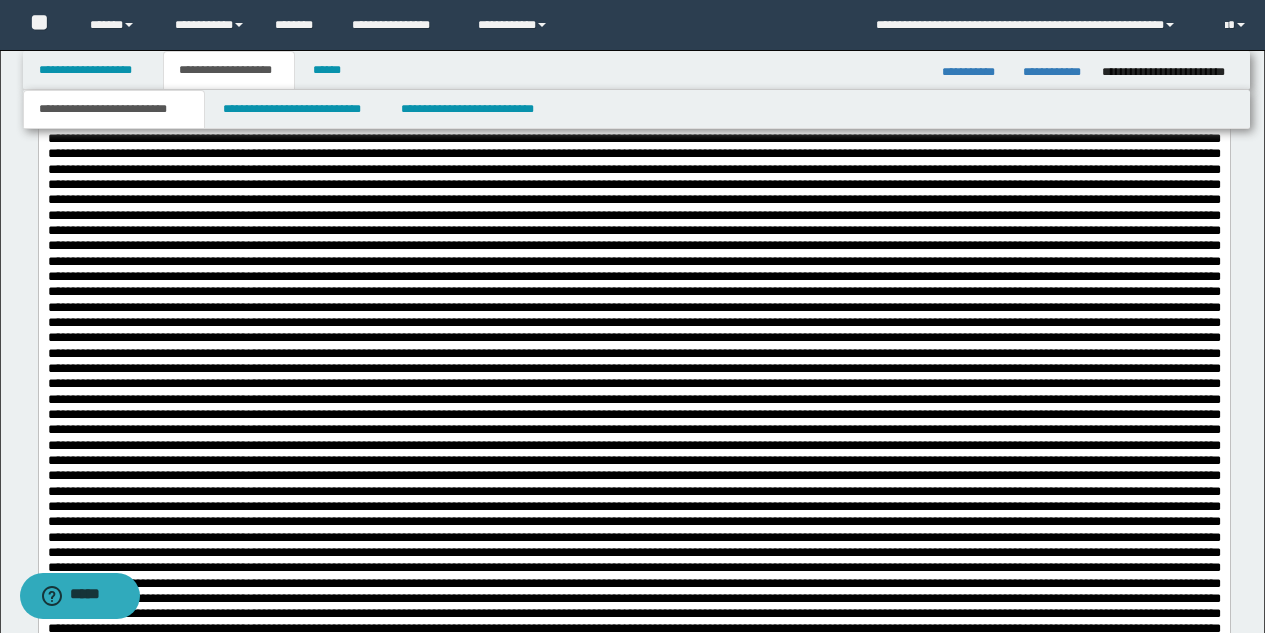 scroll, scrollTop: 711, scrollLeft: 0, axis: vertical 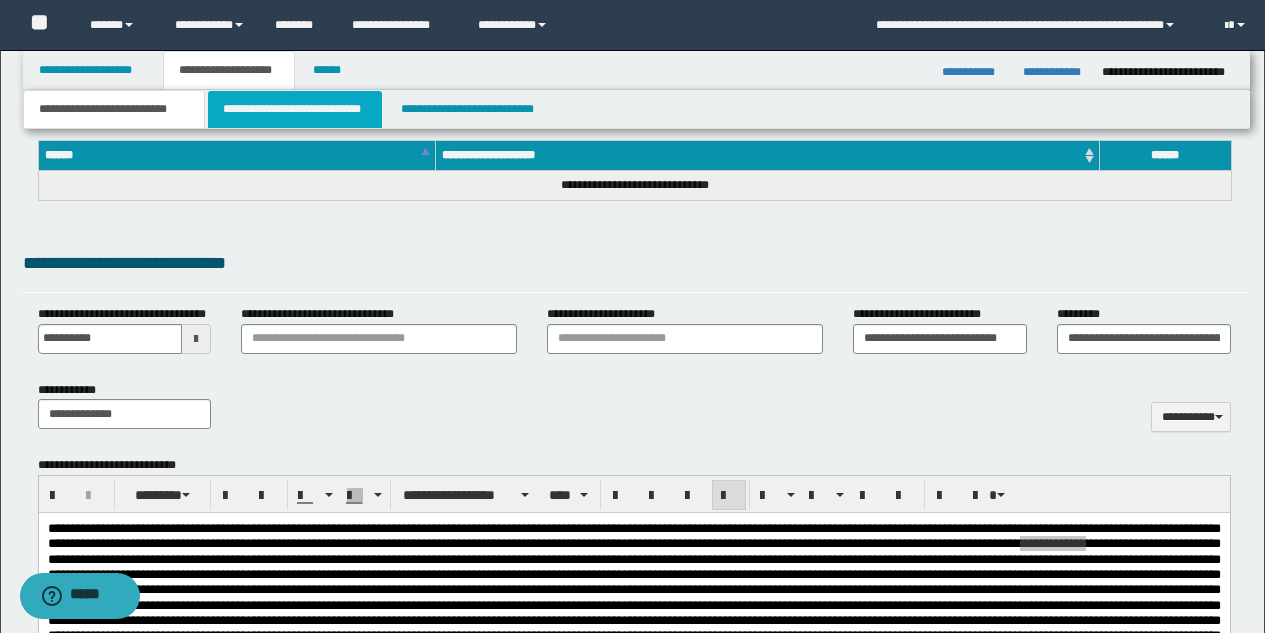 click on "**********" at bounding box center [295, 109] 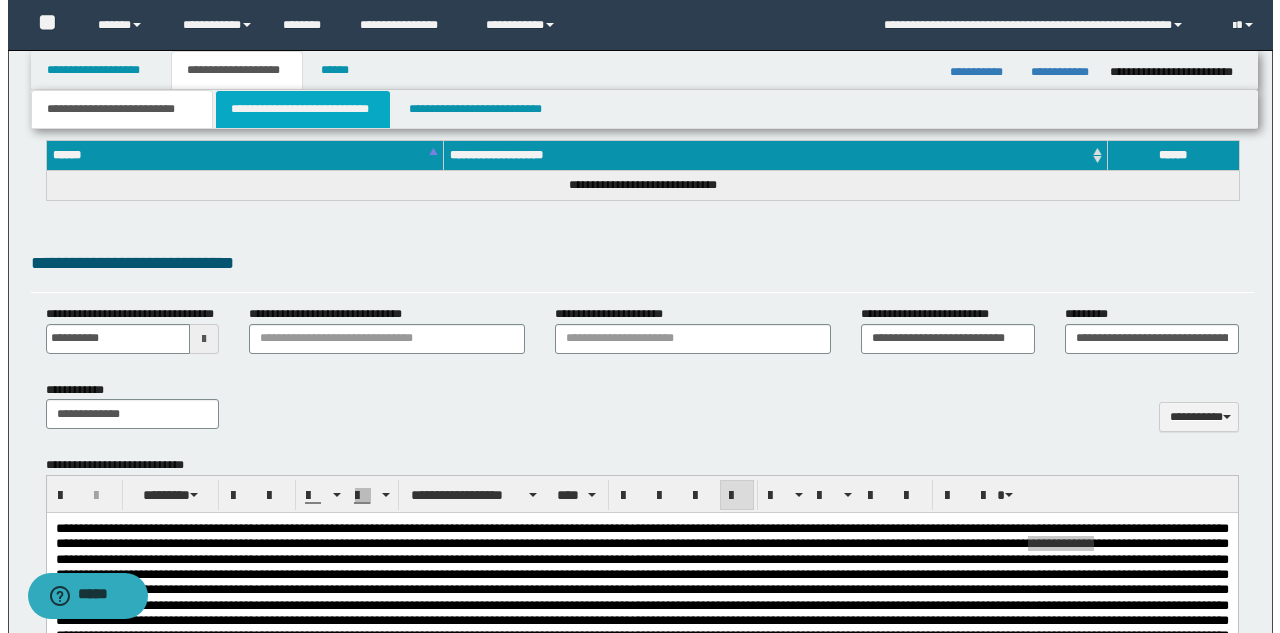 scroll, scrollTop: 0, scrollLeft: 0, axis: both 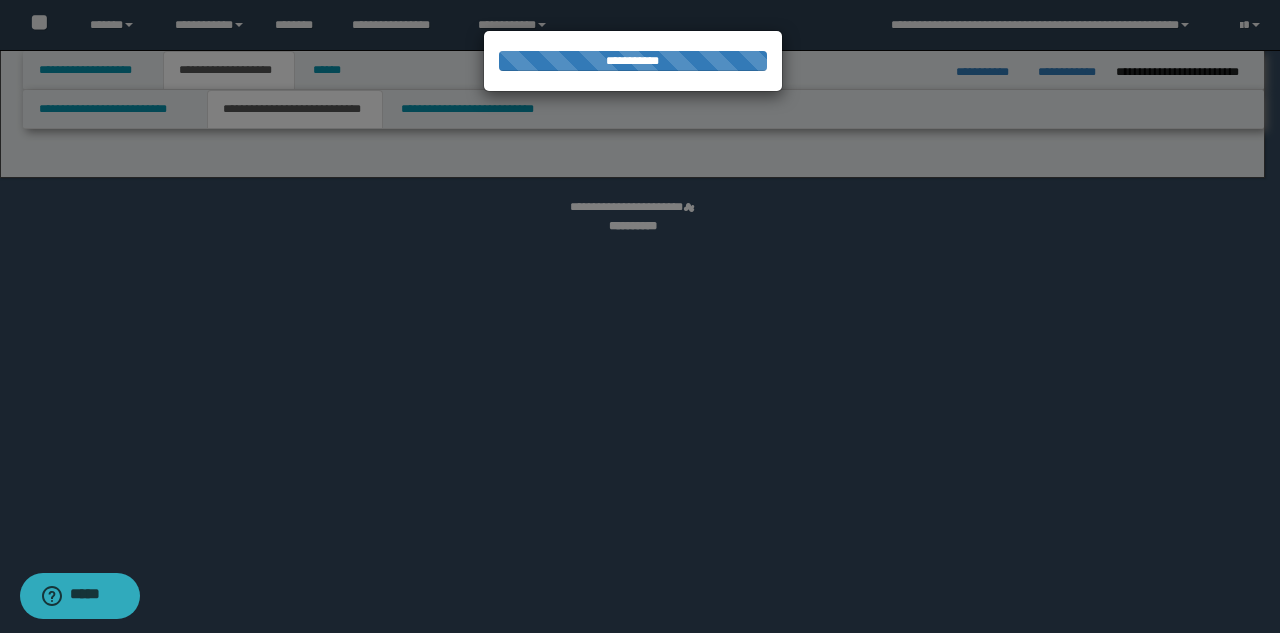 select on "*" 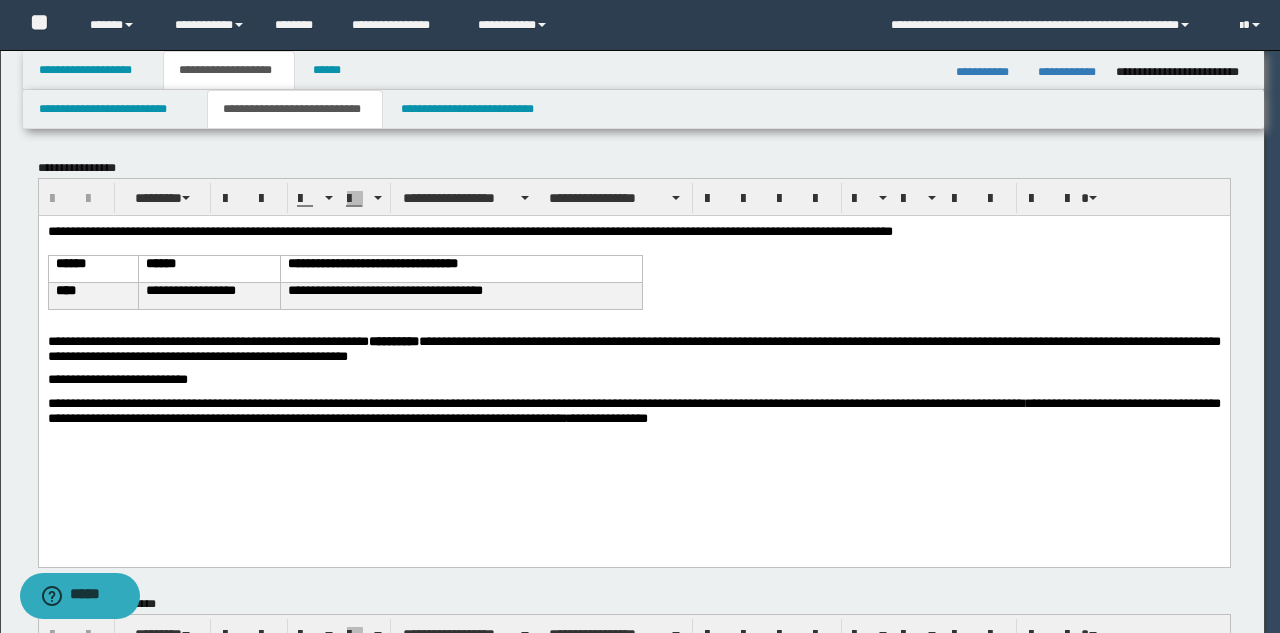 scroll, scrollTop: 0, scrollLeft: 0, axis: both 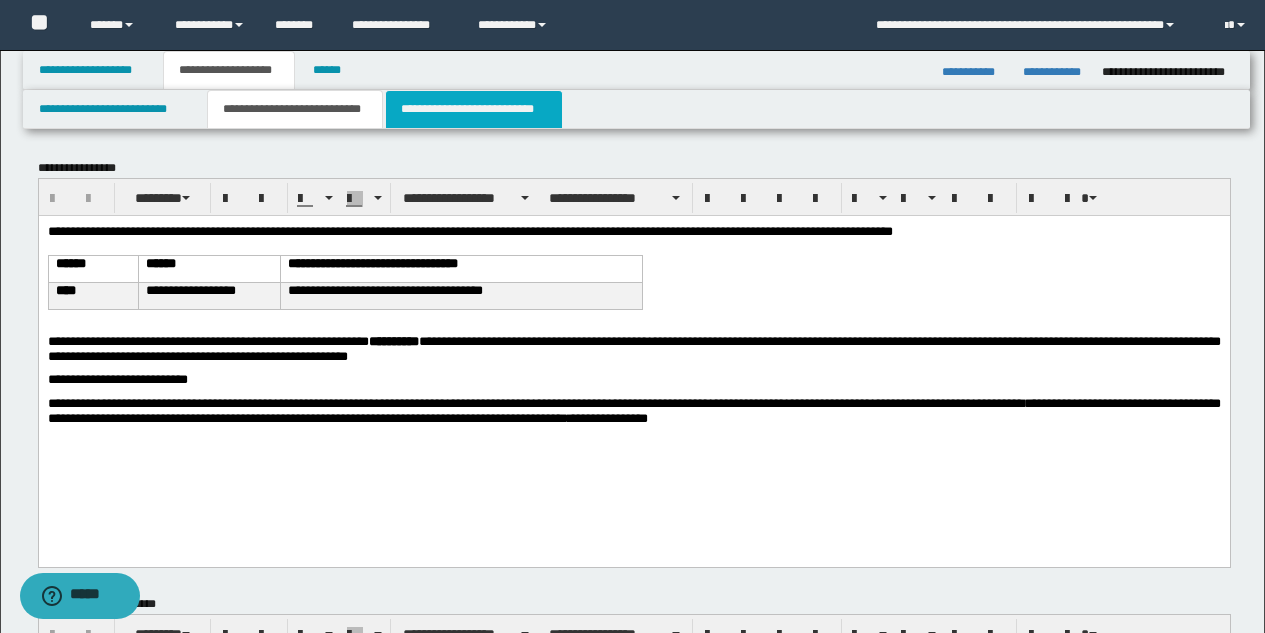 click on "**********" at bounding box center (474, 109) 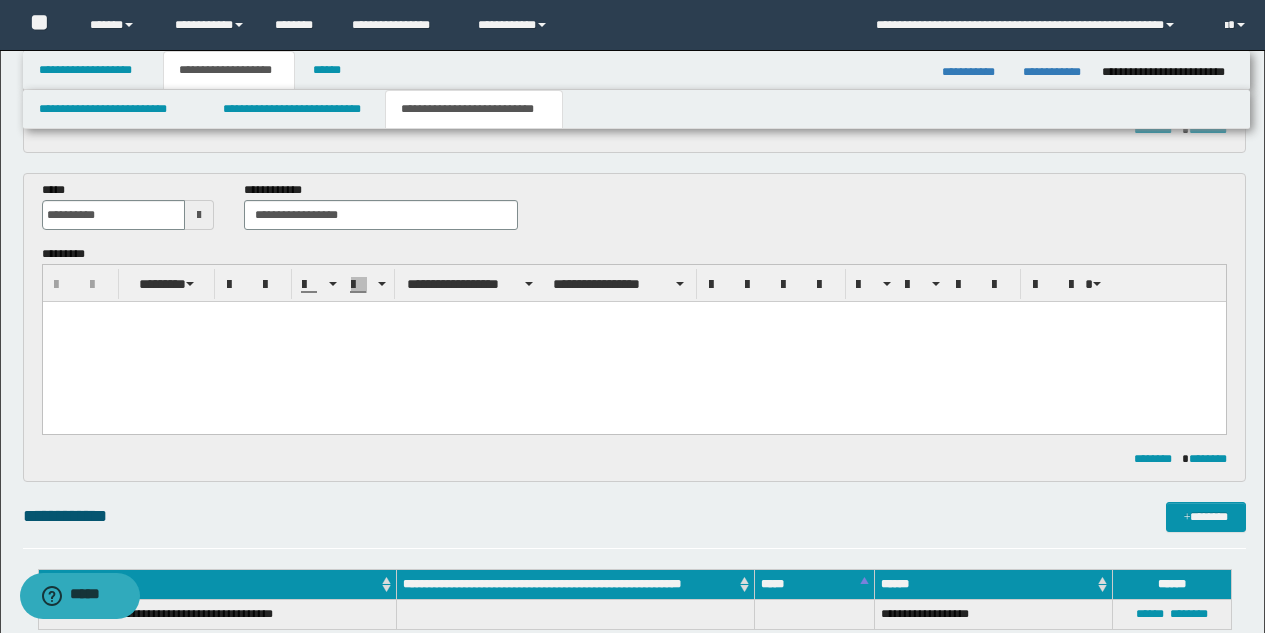 scroll, scrollTop: 440, scrollLeft: 0, axis: vertical 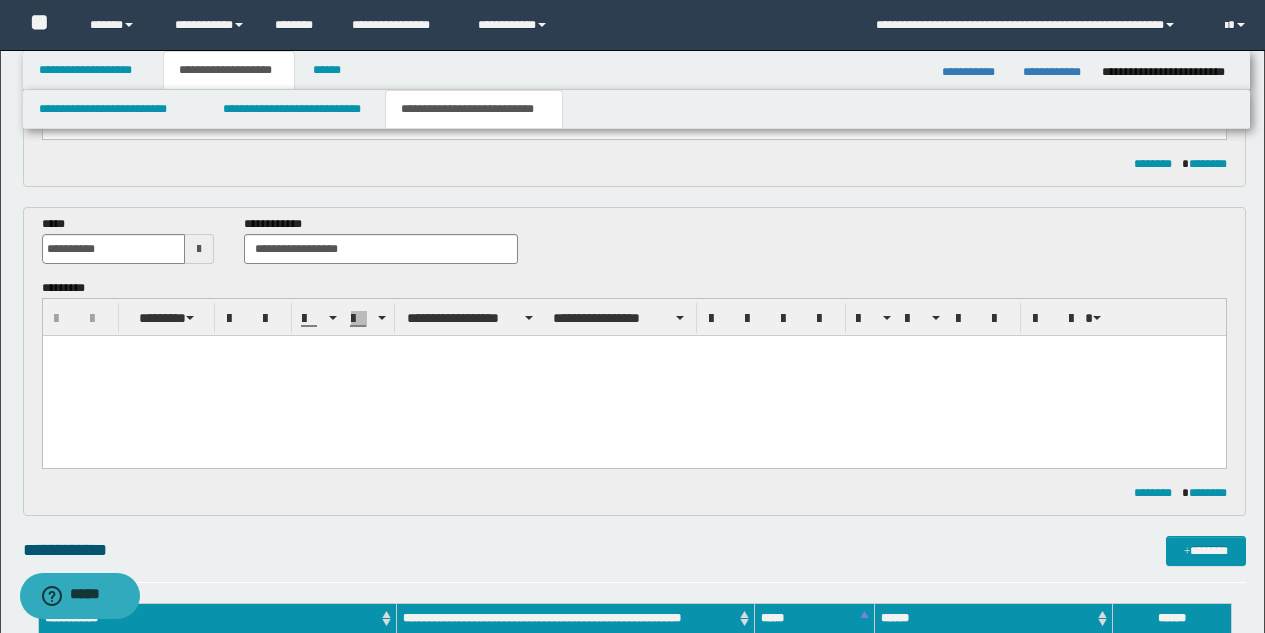 click at bounding box center (633, 375) 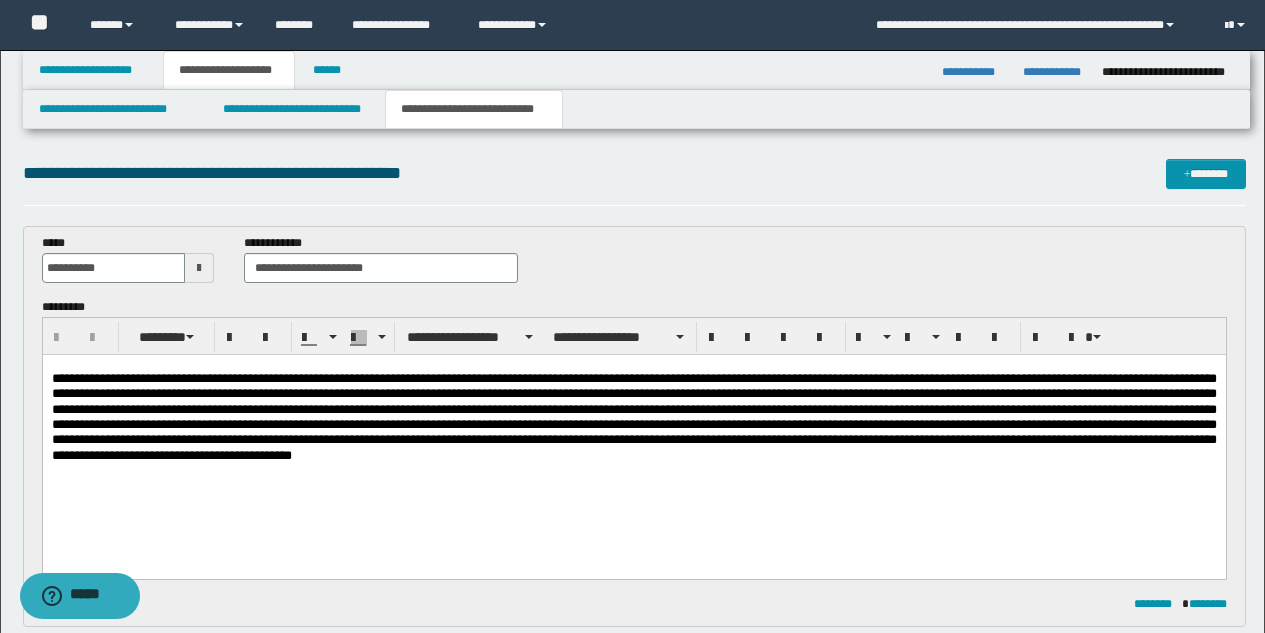 scroll, scrollTop: 440, scrollLeft: 0, axis: vertical 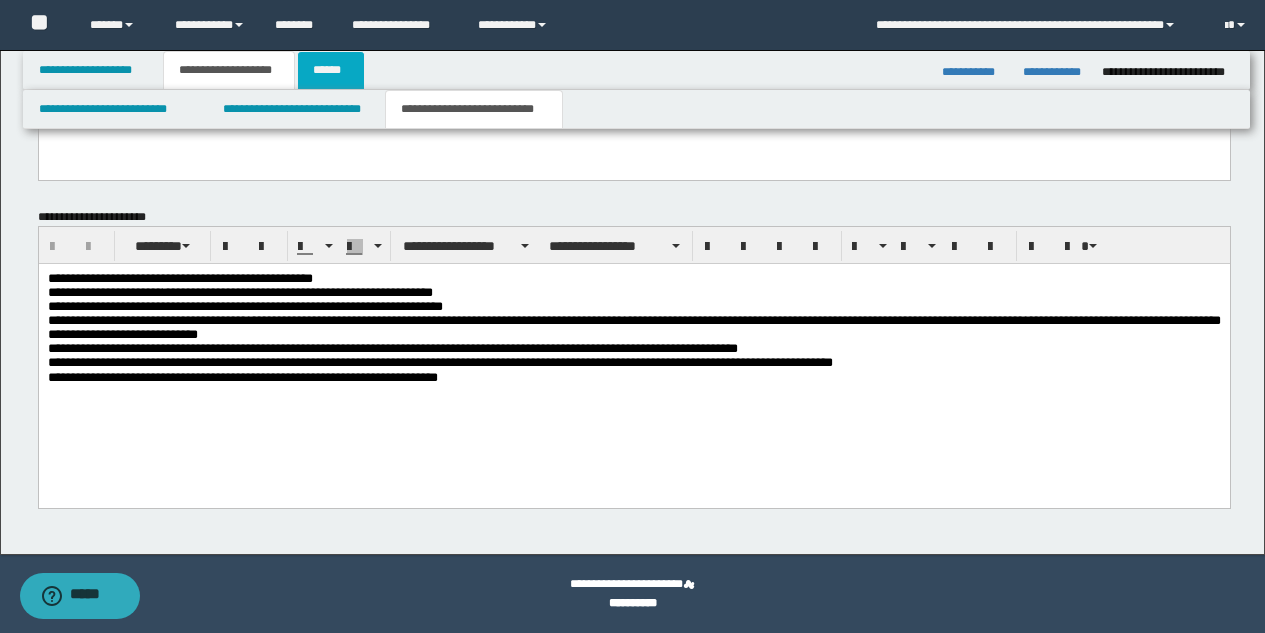 click on "******" at bounding box center [331, 70] 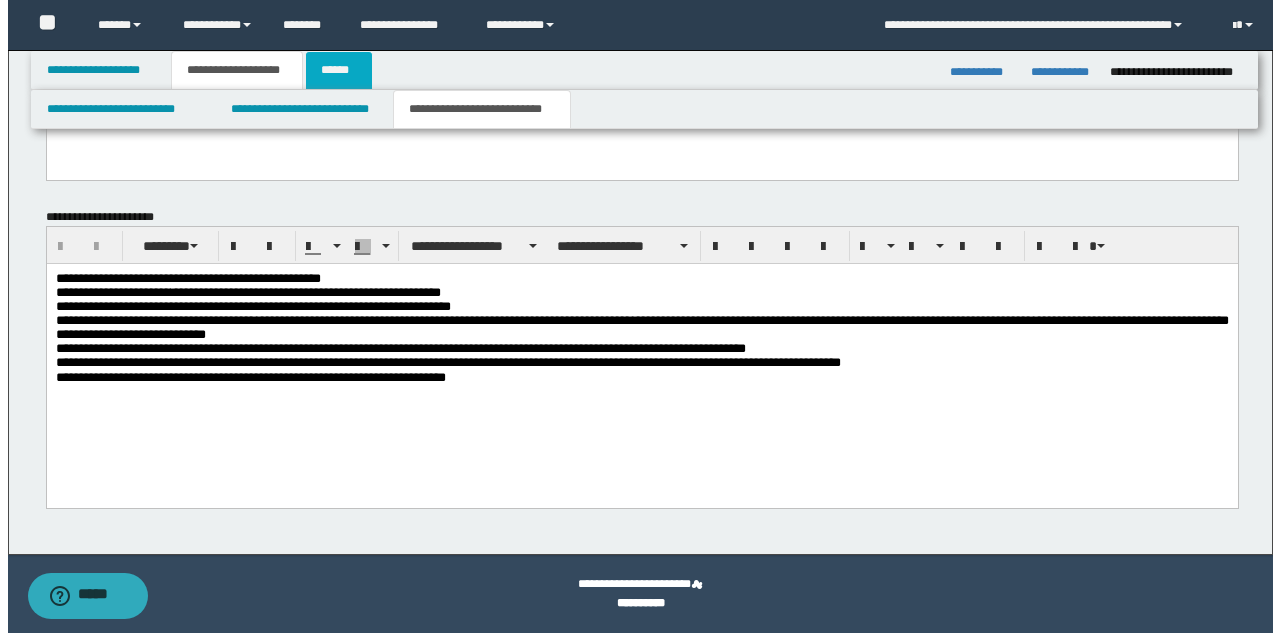 scroll, scrollTop: 0, scrollLeft: 0, axis: both 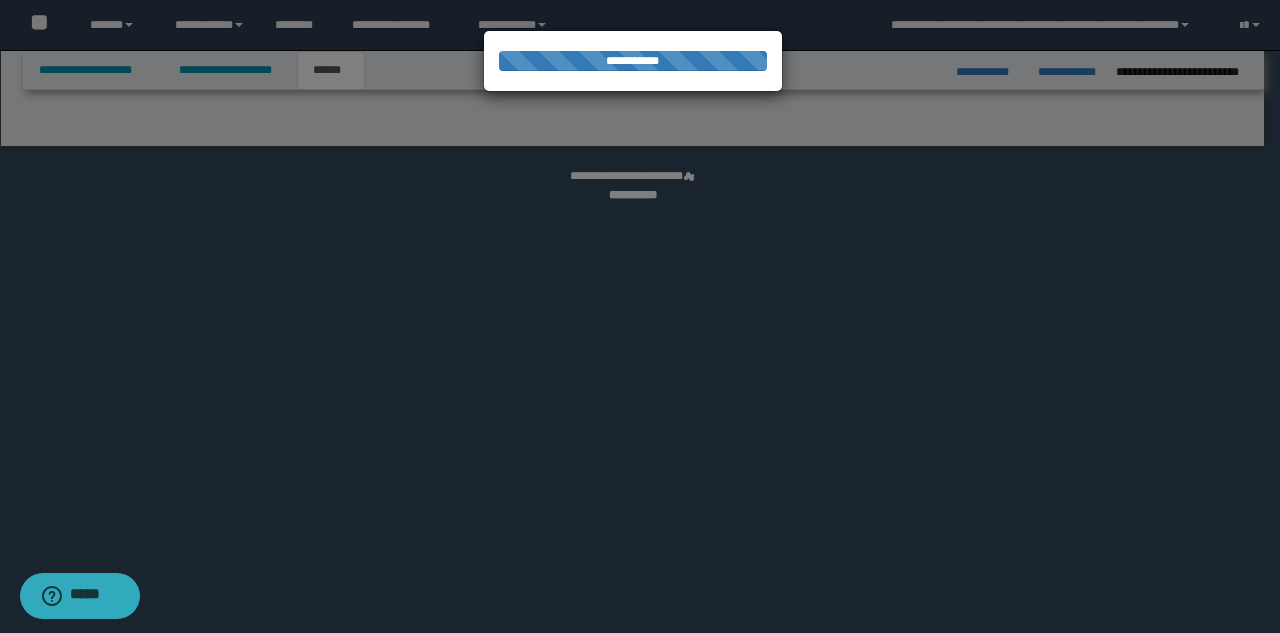 select on "*" 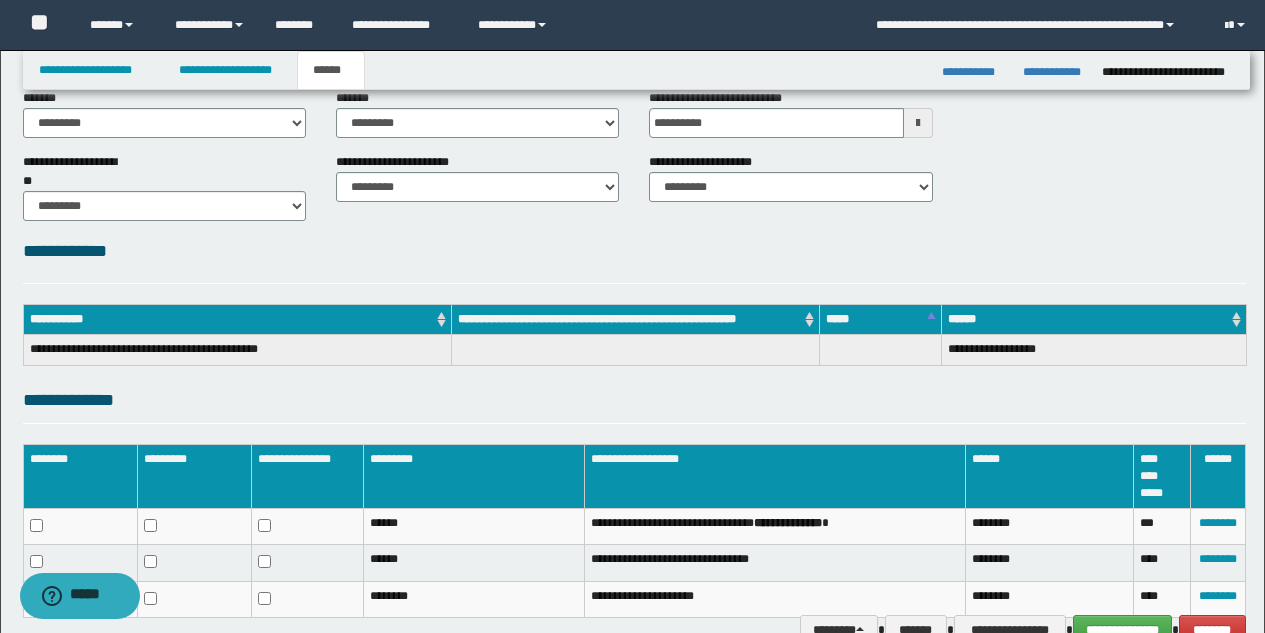 scroll, scrollTop: 214, scrollLeft: 0, axis: vertical 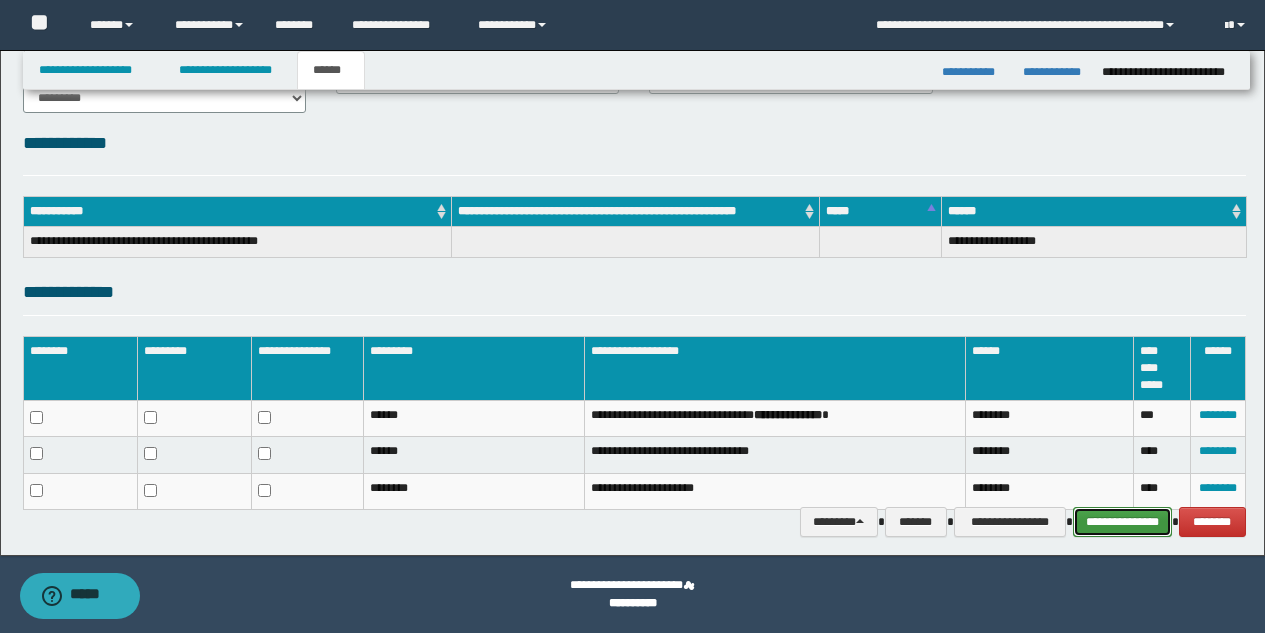 click on "**********" at bounding box center (1122, 522) 